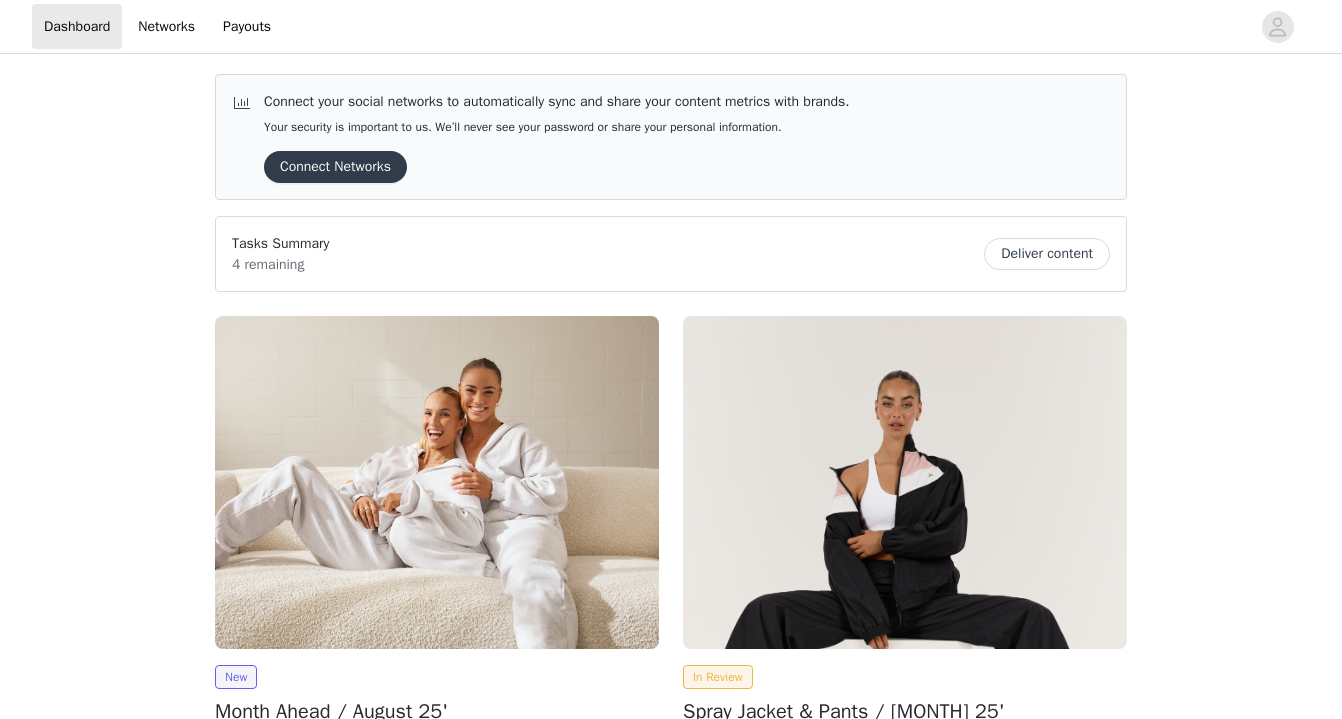 scroll, scrollTop: 0, scrollLeft: 0, axis: both 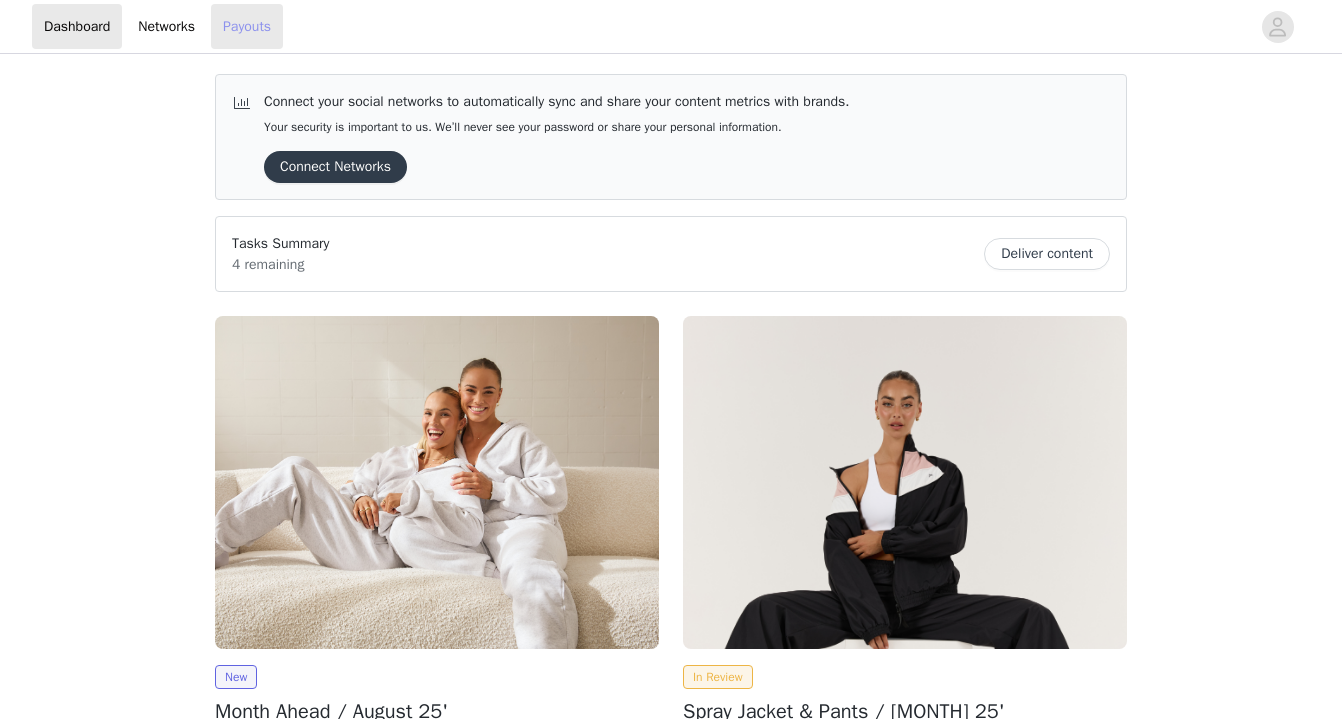 click on "Payouts" at bounding box center (247, 26) 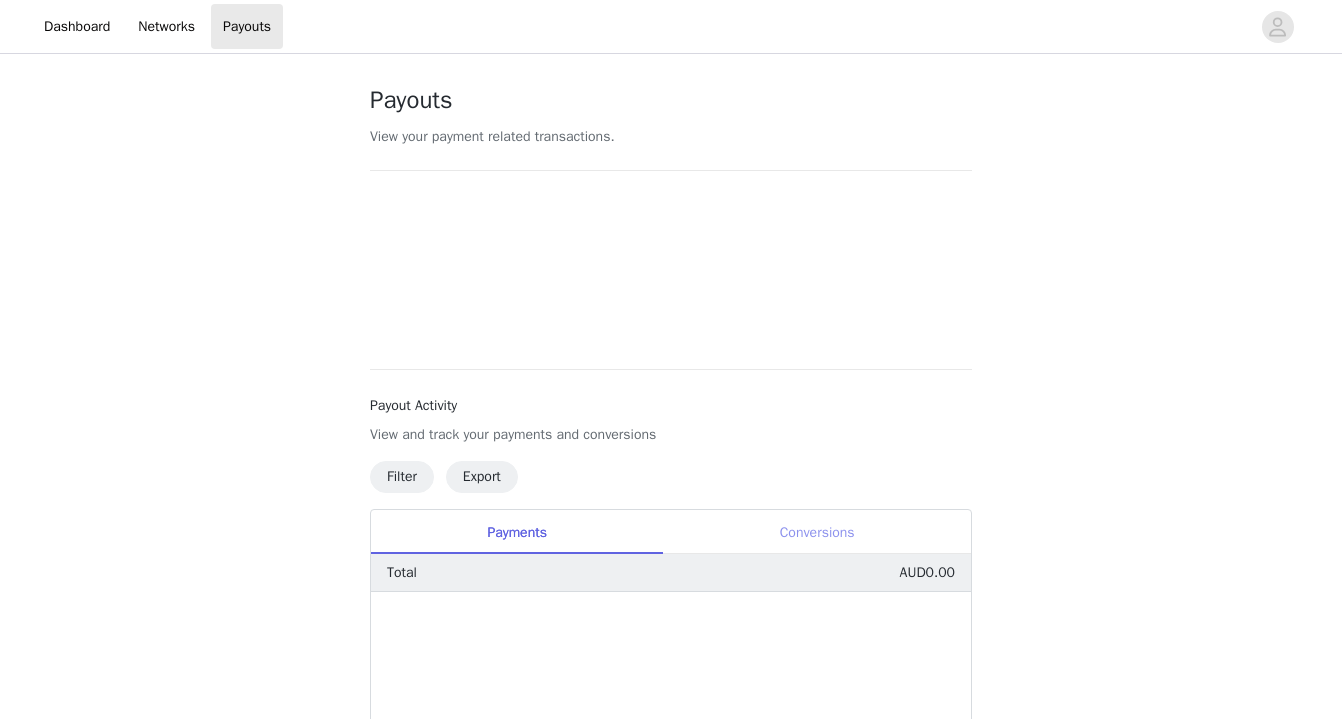 scroll, scrollTop: 196, scrollLeft: 0, axis: vertical 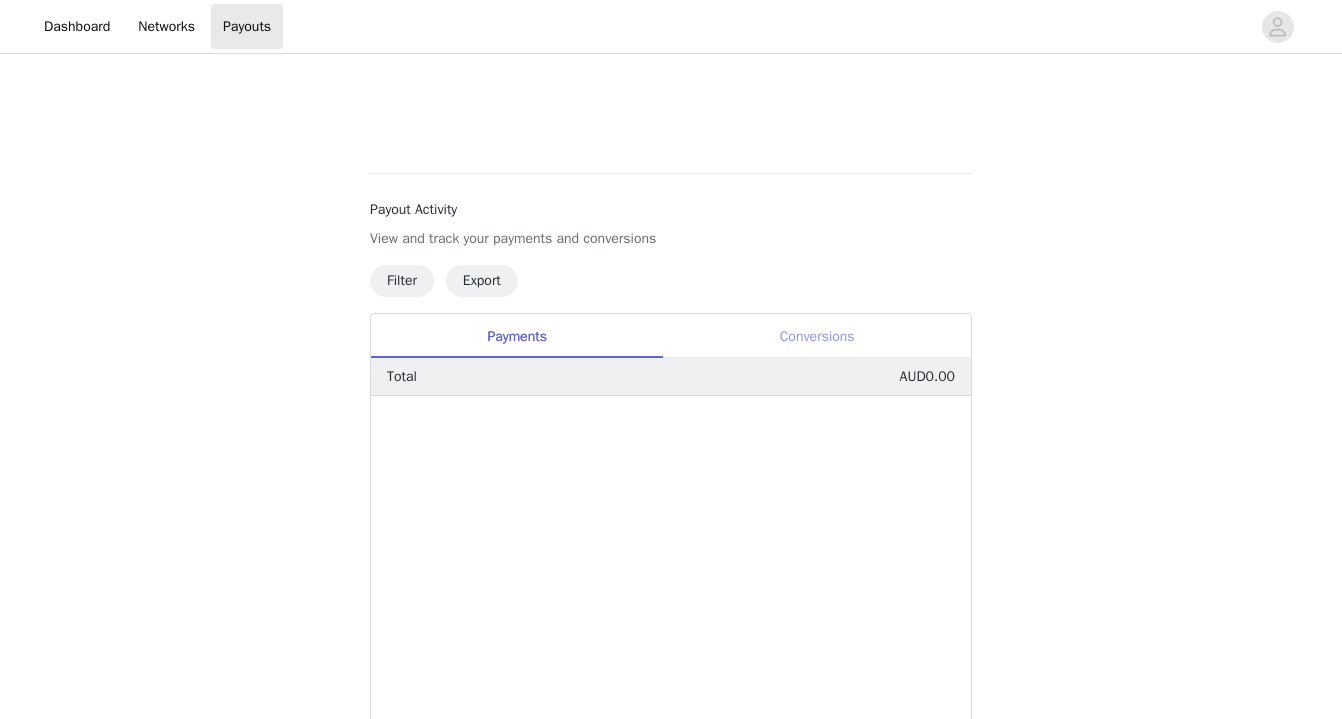 click on "Conversions" at bounding box center (817, 336) 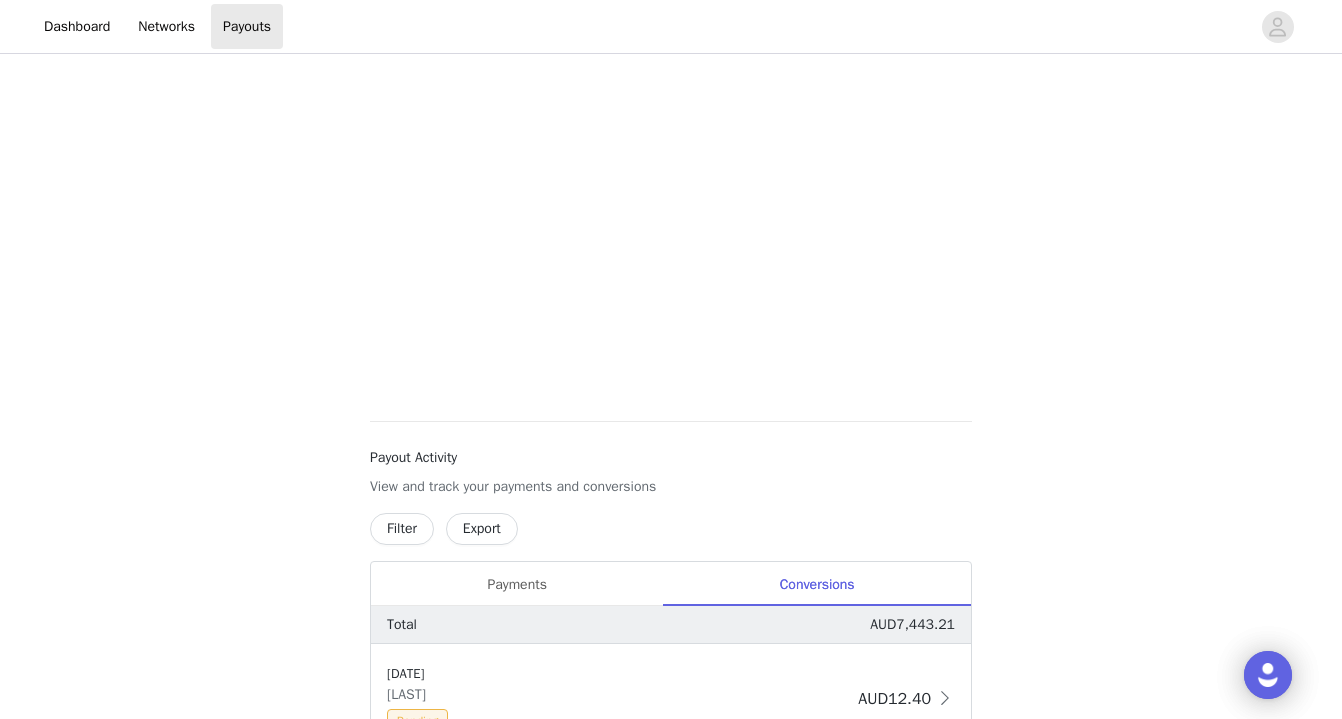 scroll, scrollTop: 477, scrollLeft: 0, axis: vertical 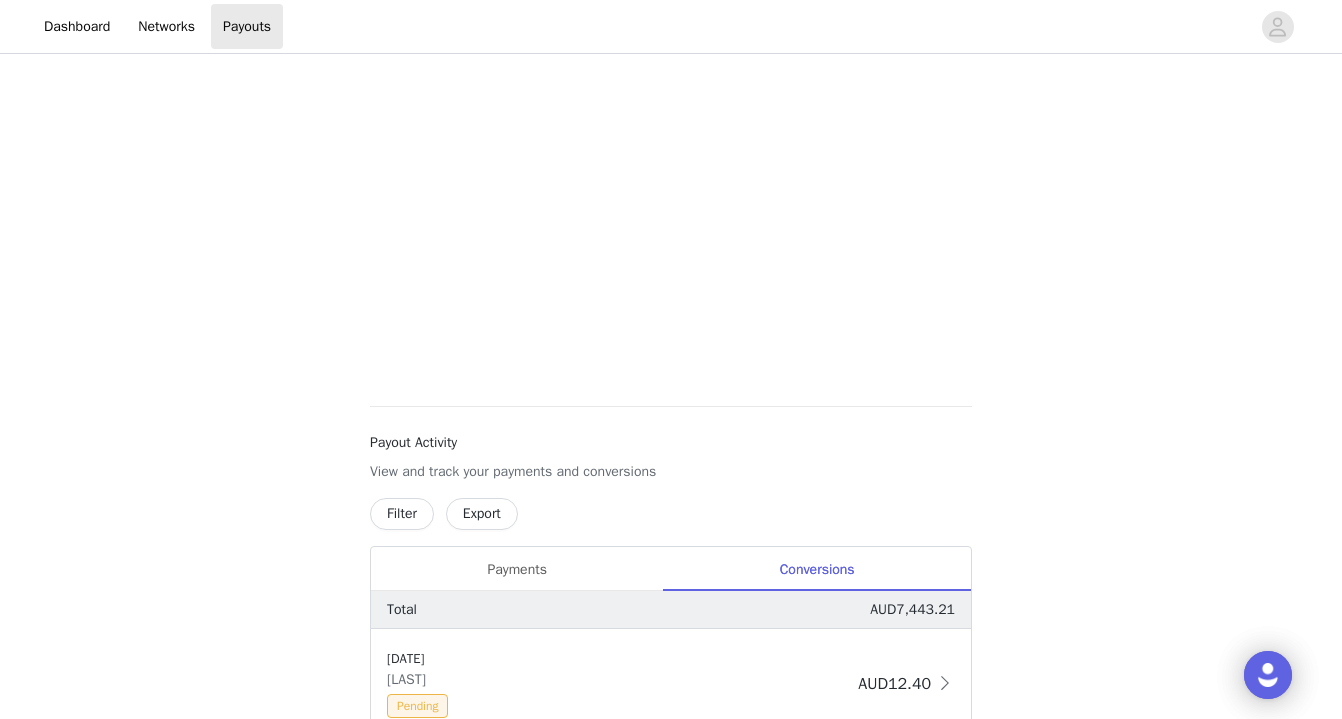click on "Filter" at bounding box center (402, 514) 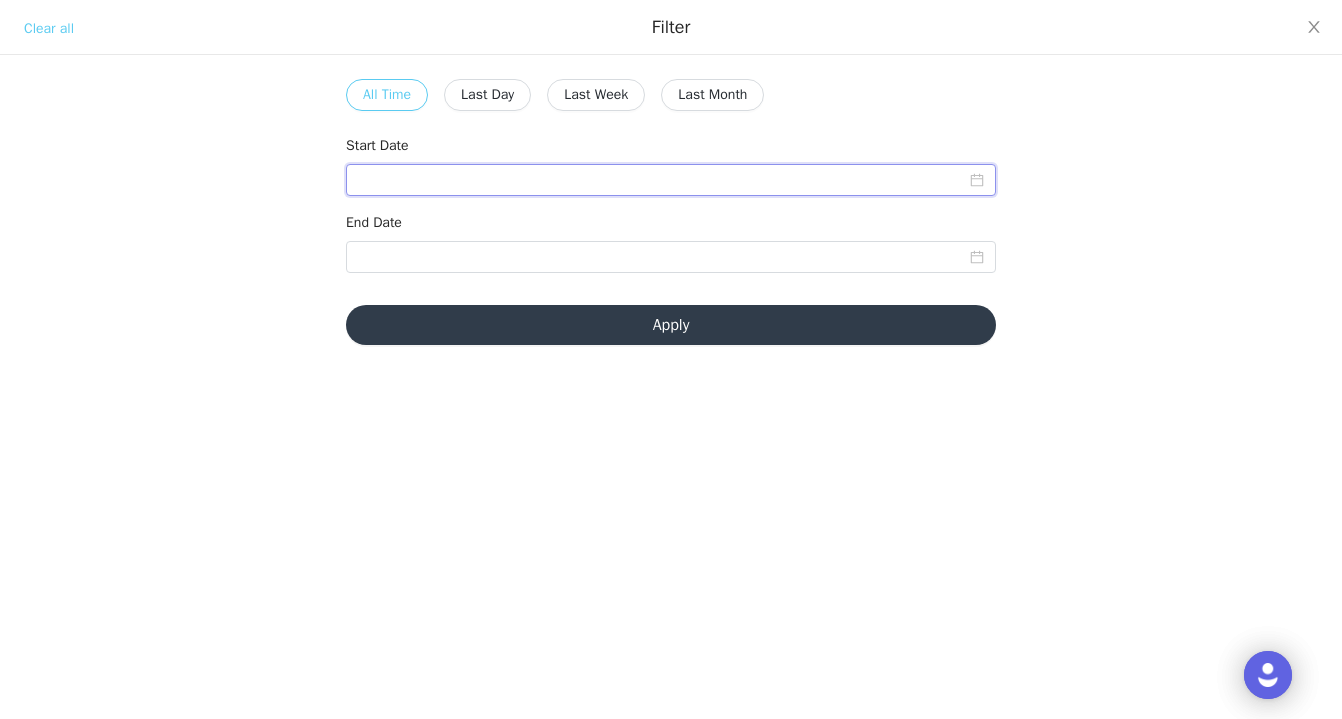 click at bounding box center [671, 180] 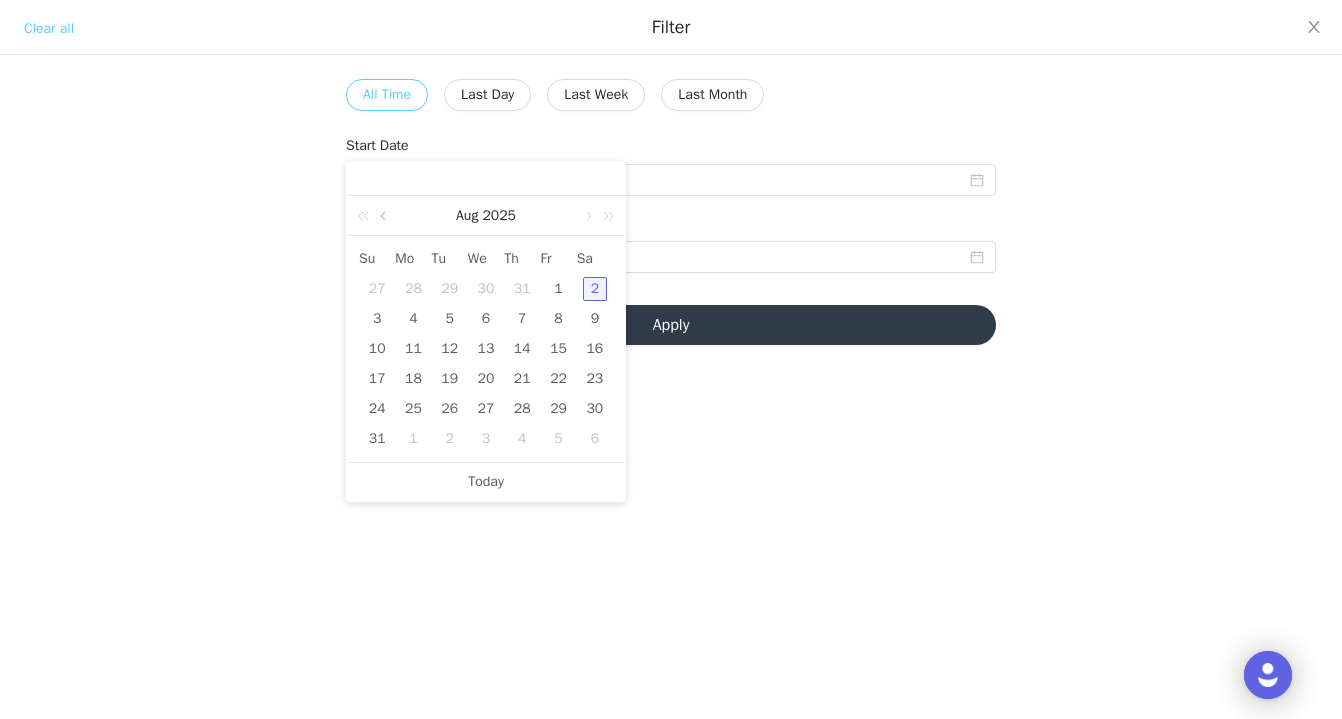 click at bounding box center (385, 216) 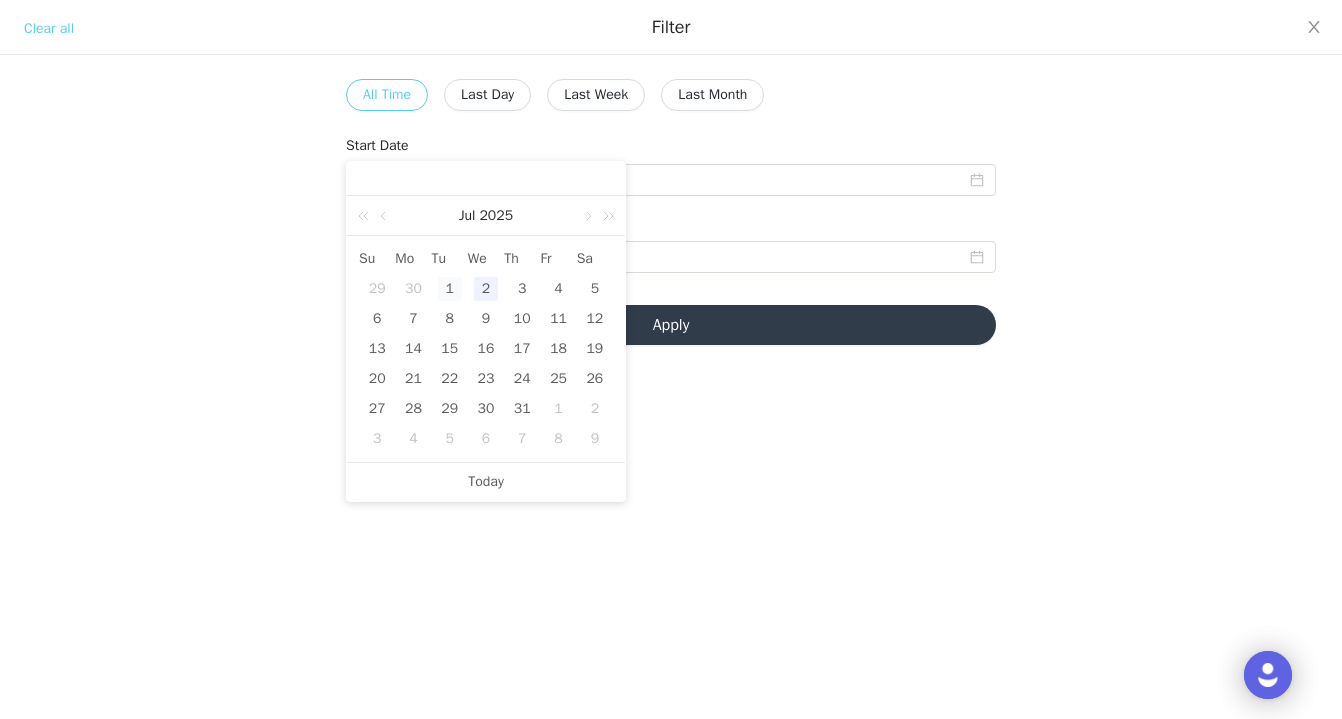 click on "1" at bounding box center (450, 289) 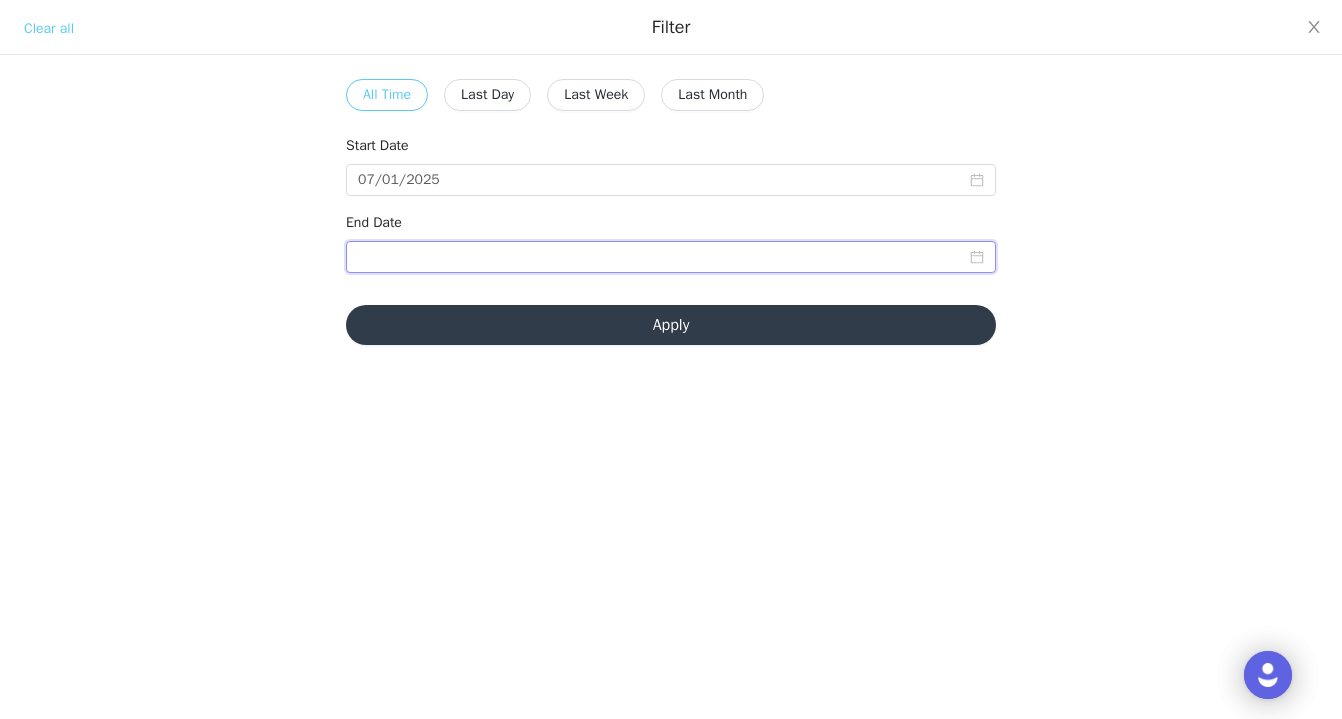 click at bounding box center (671, 257) 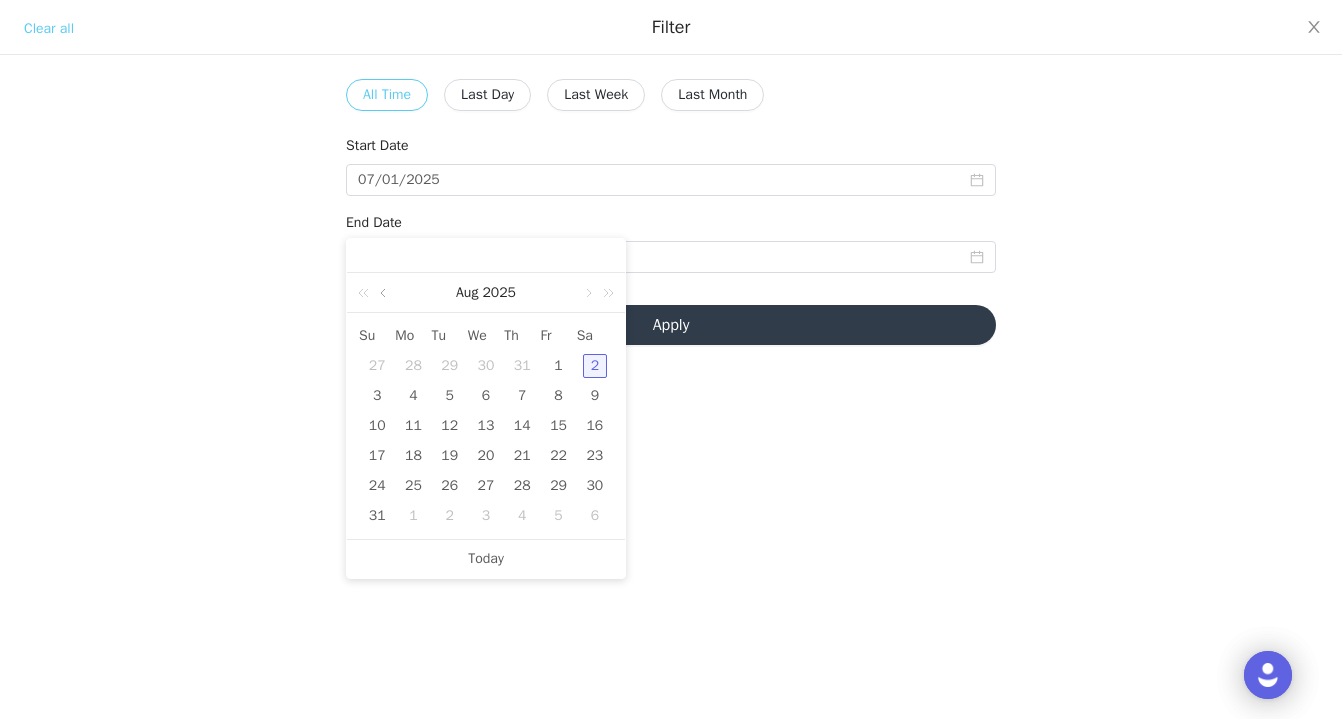 click at bounding box center (385, 293) 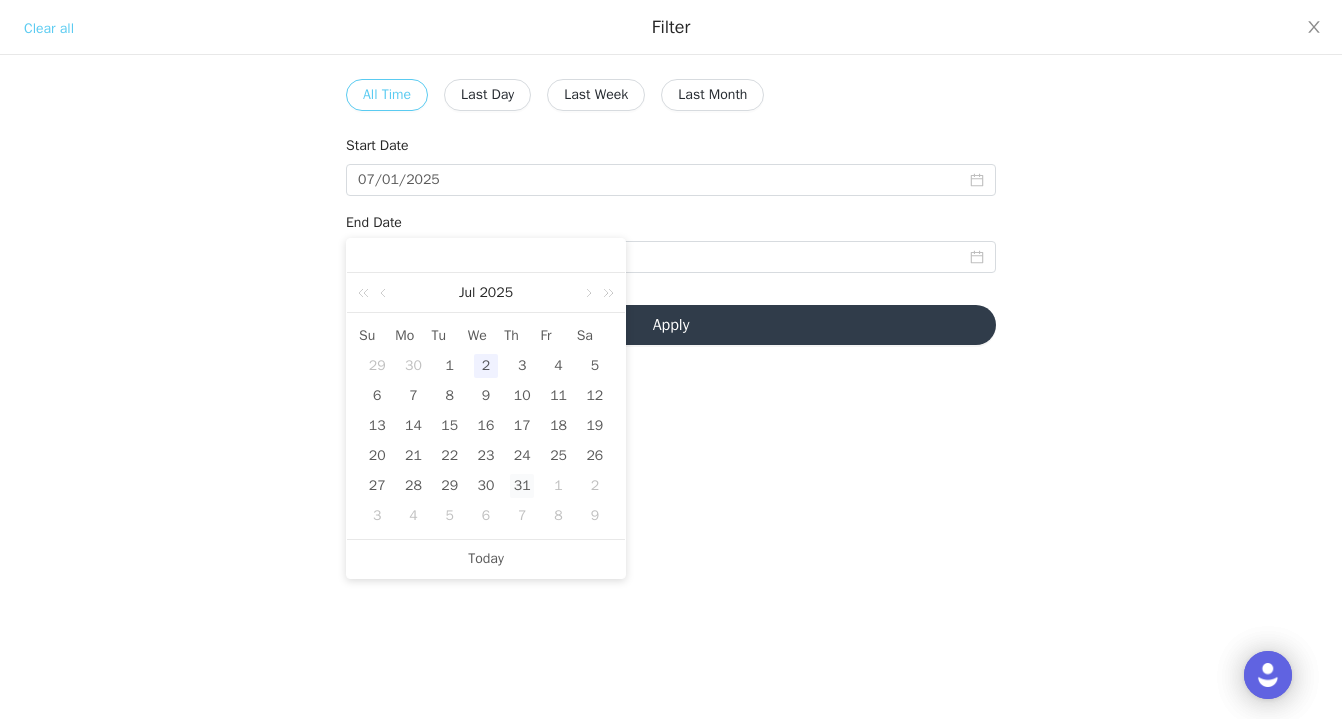click on "31" at bounding box center (522, 486) 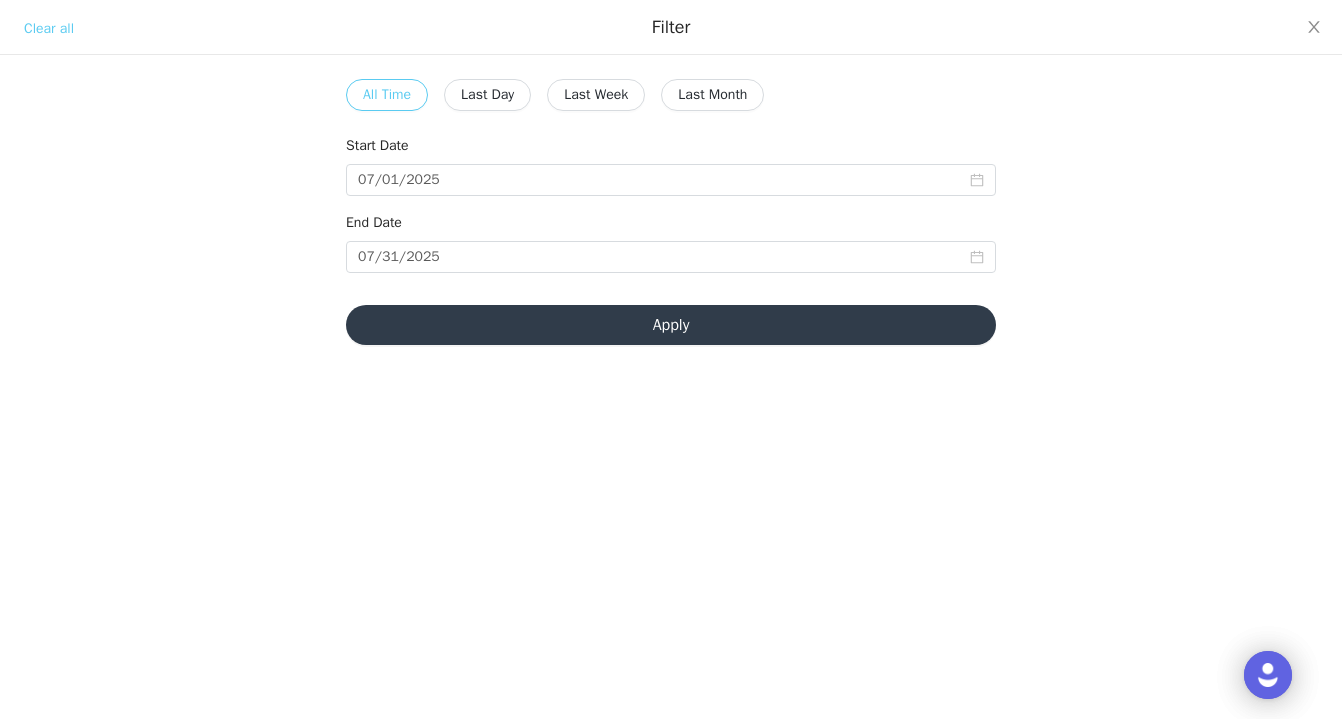 click on "Apply" at bounding box center (671, 325) 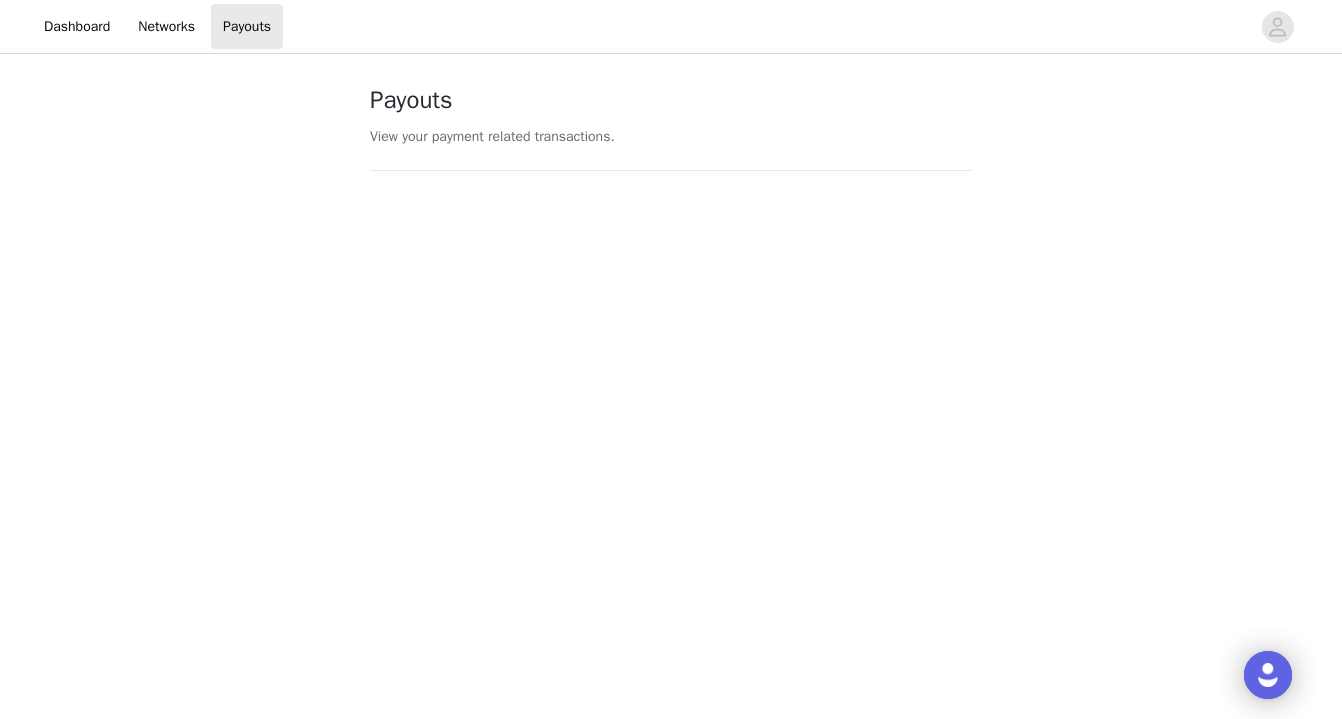 scroll, scrollTop: 0, scrollLeft: 0, axis: both 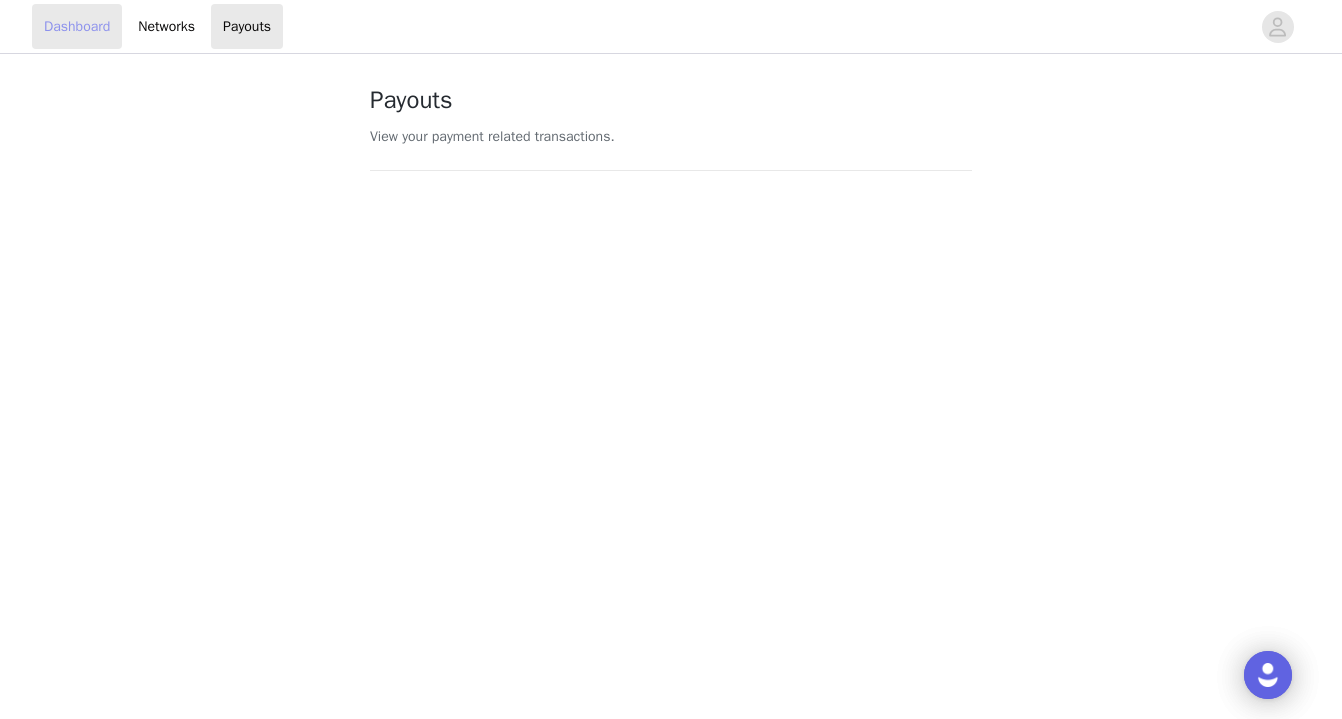 click on "Dashboard" at bounding box center [77, 26] 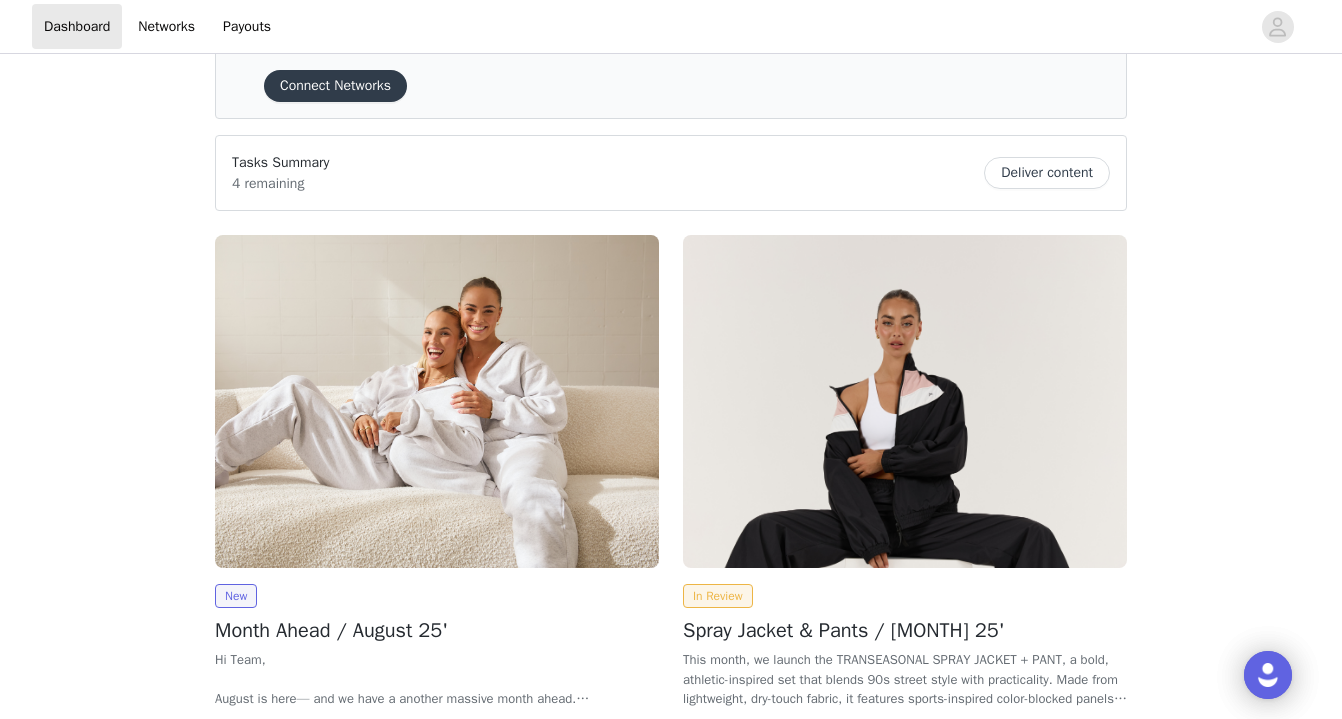 scroll, scrollTop: 226, scrollLeft: 0, axis: vertical 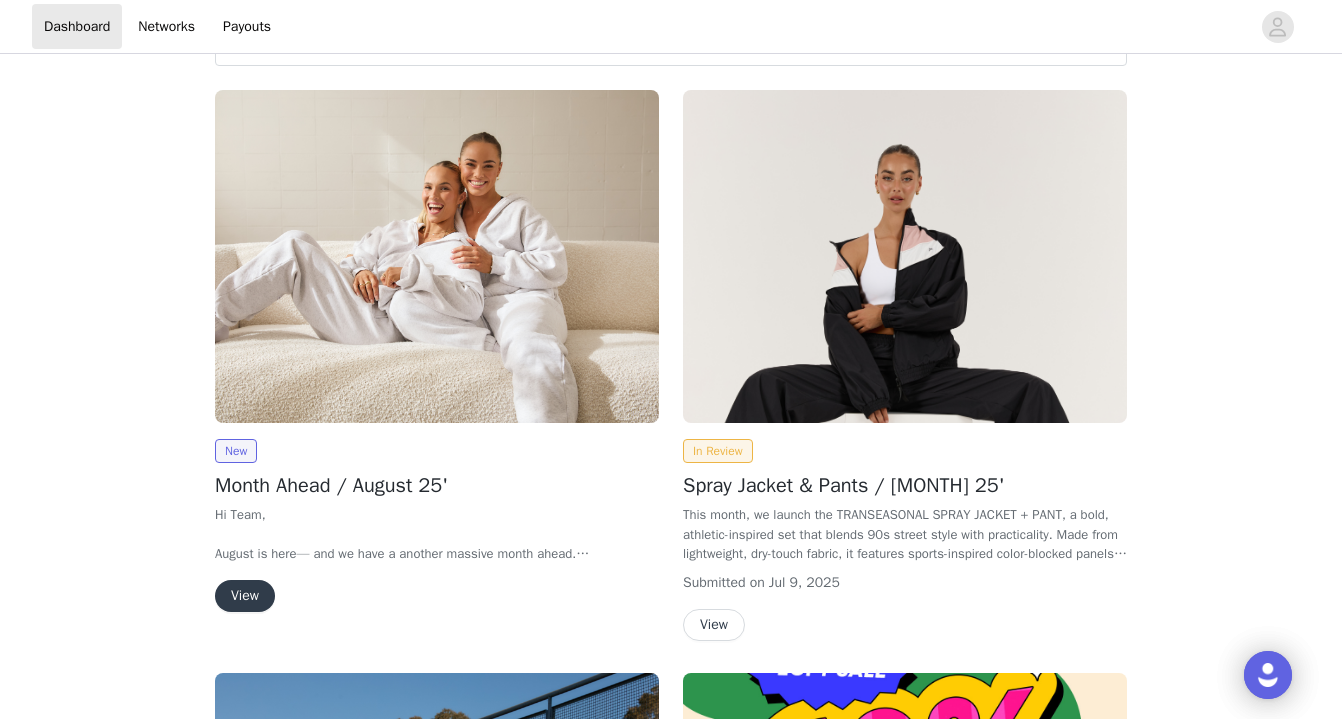 click on "View" at bounding box center [245, 596] 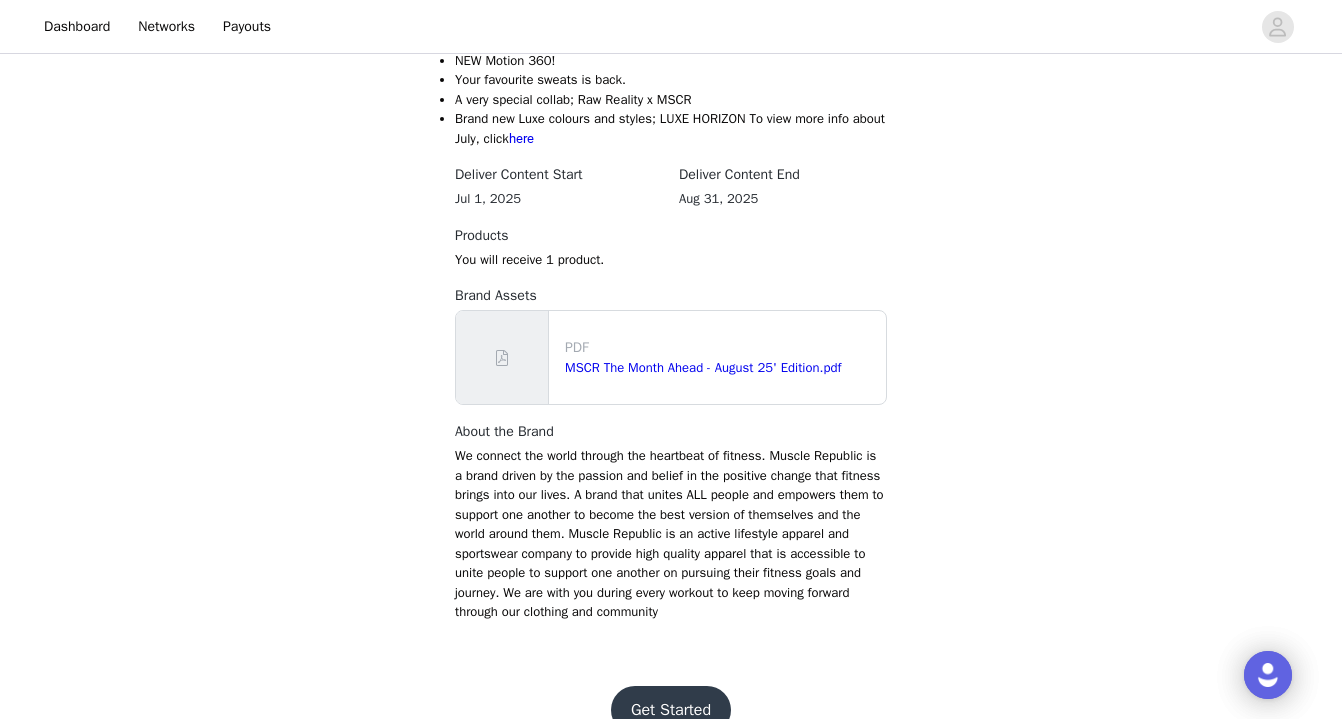 scroll, scrollTop: 541, scrollLeft: 0, axis: vertical 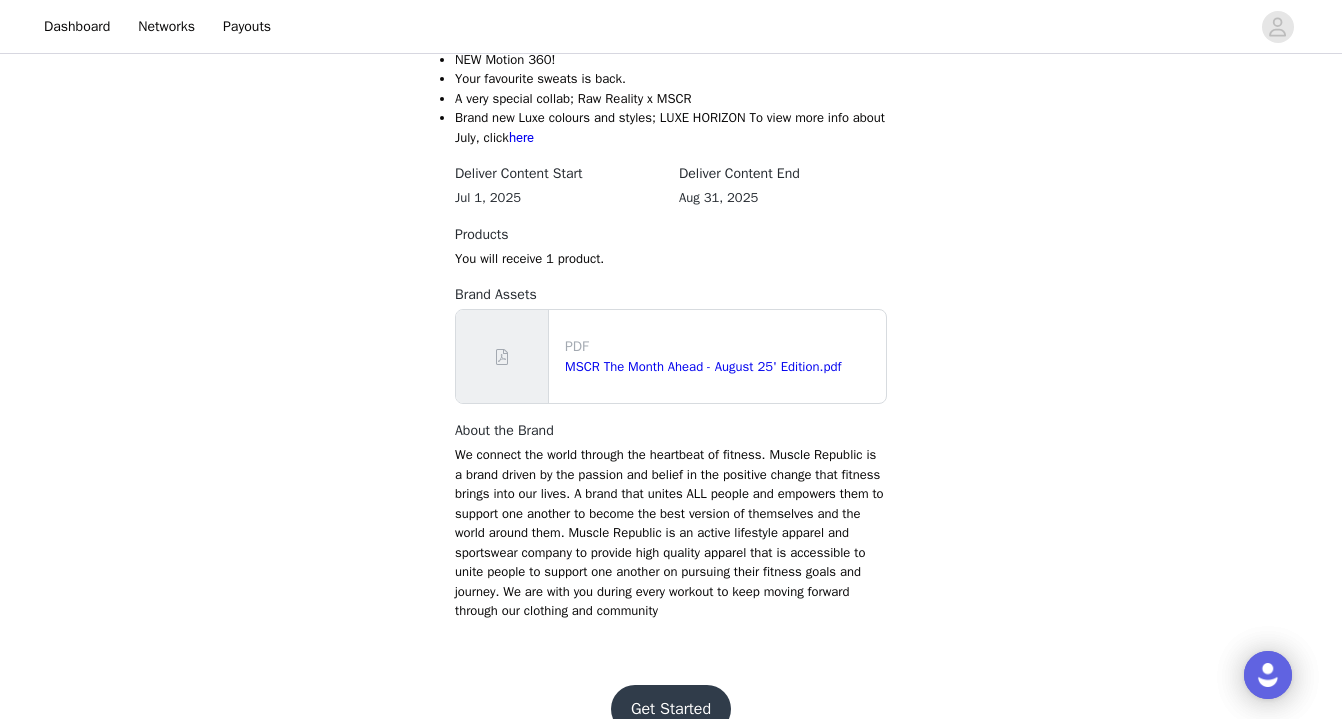 click on "PDF" at bounding box center (721, 346) 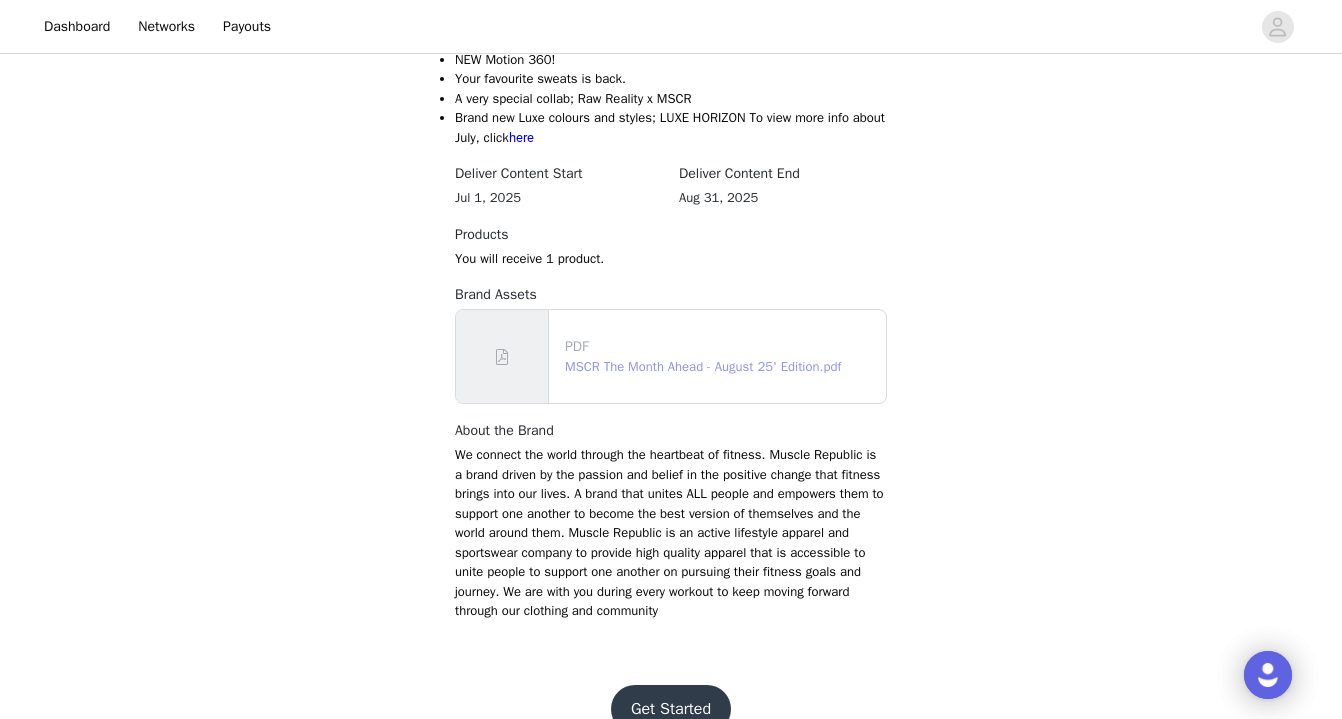 click on "MSCR The Month Ahead - August 25' Edition.pdf" at bounding box center [703, 366] 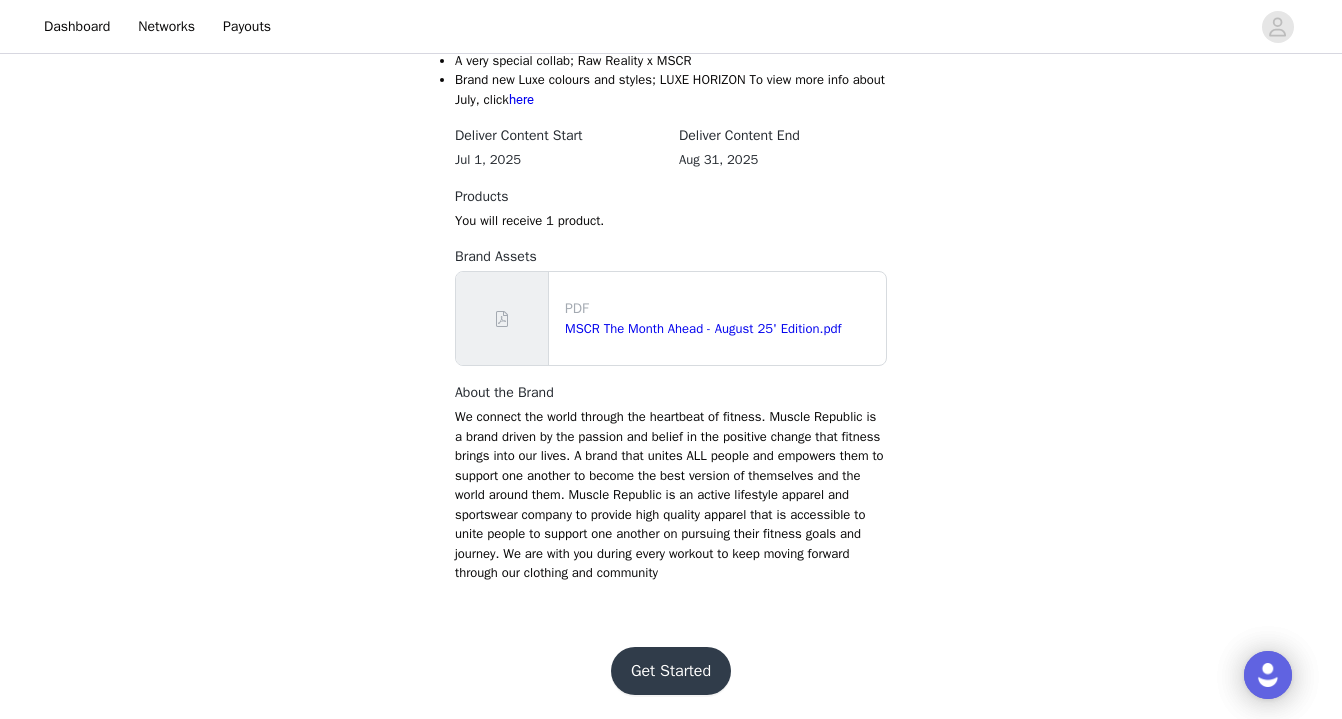 scroll, scrollTop: 588, scrollLeft: 0, axis: vertical 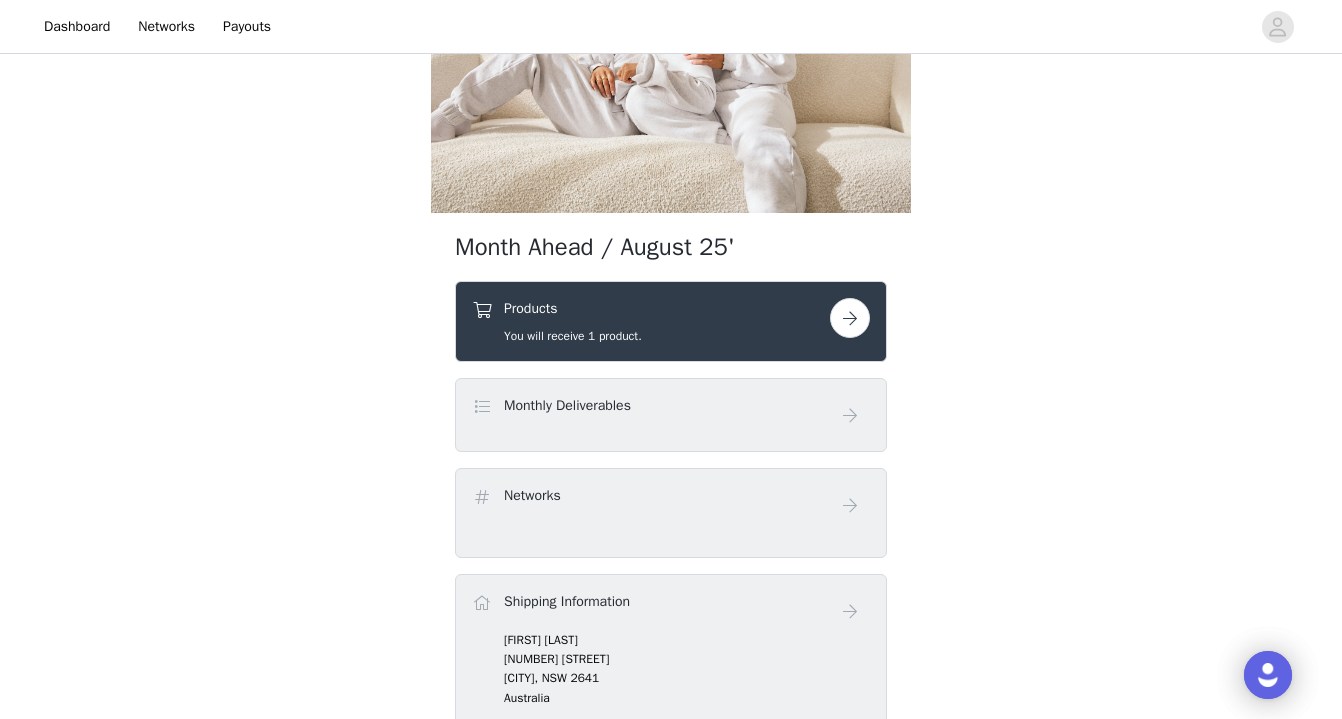 click at bounding box center [850, 318] 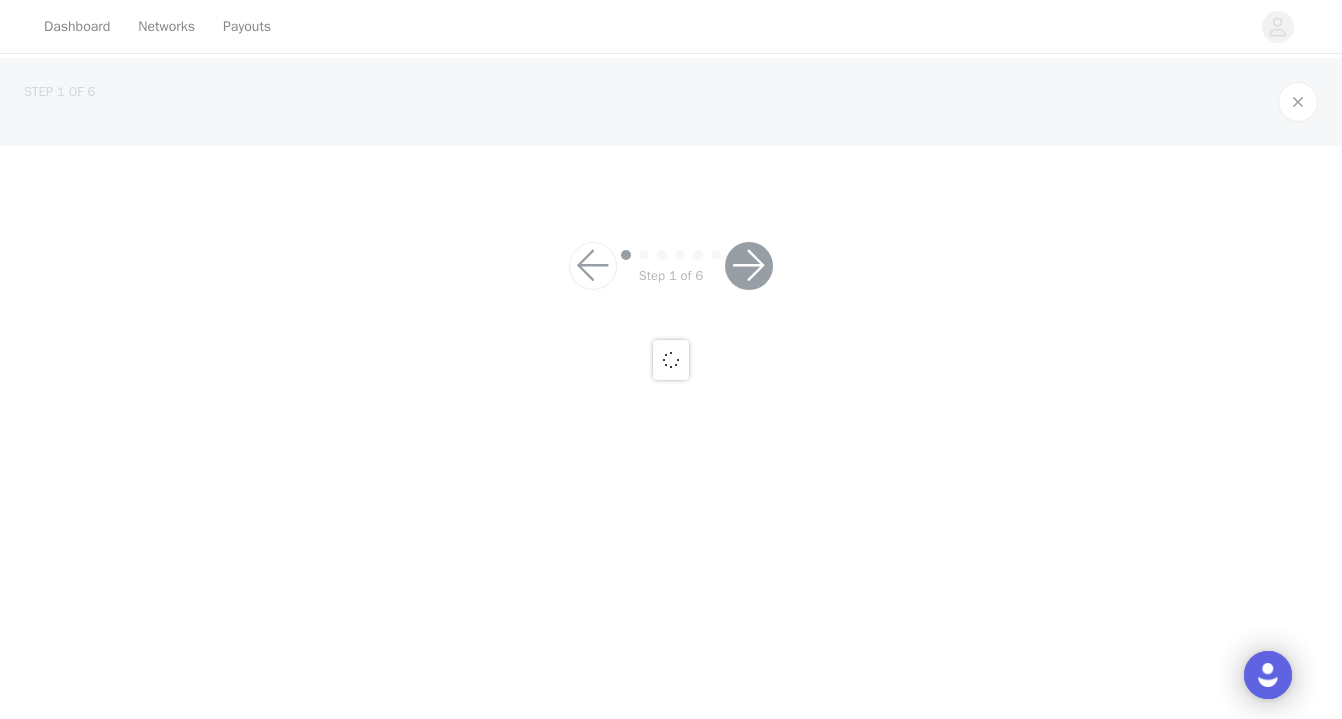 scroll, scrollTop: 0, scrollLeft: 0, axis: both 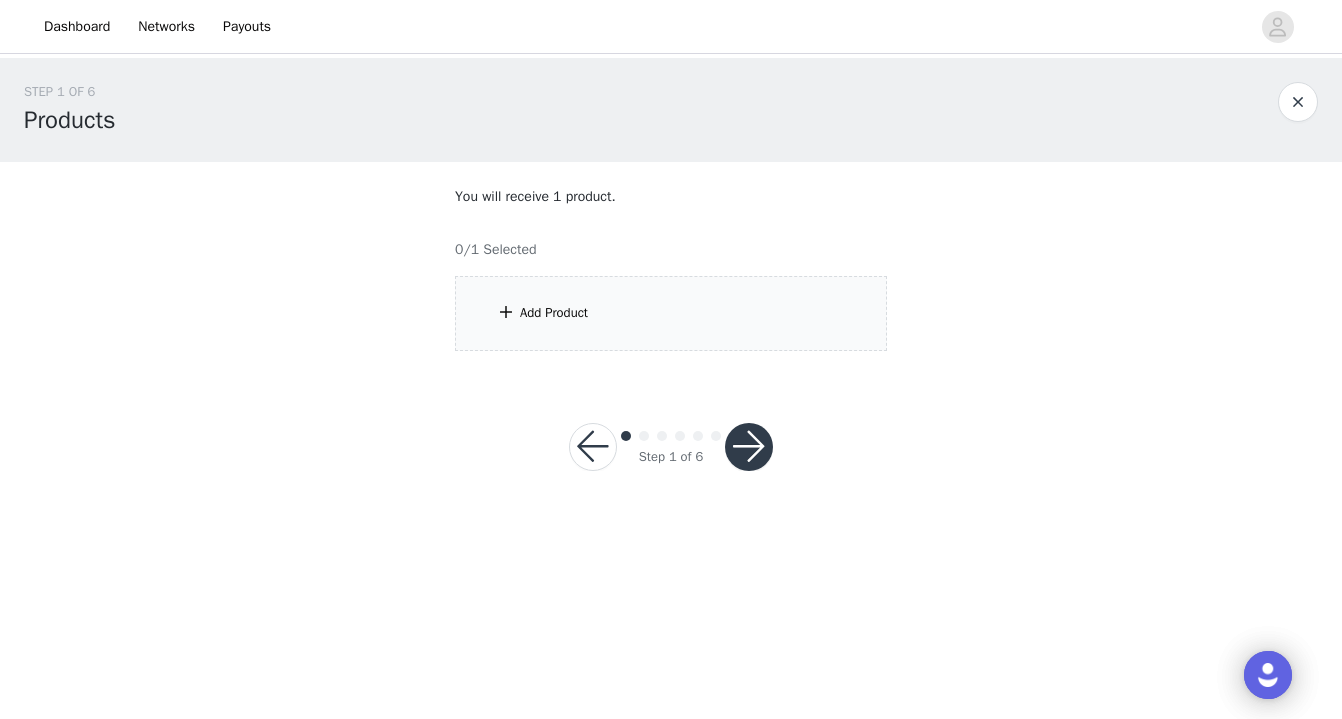 click on "Add Product" at bounding box center (554, 313) 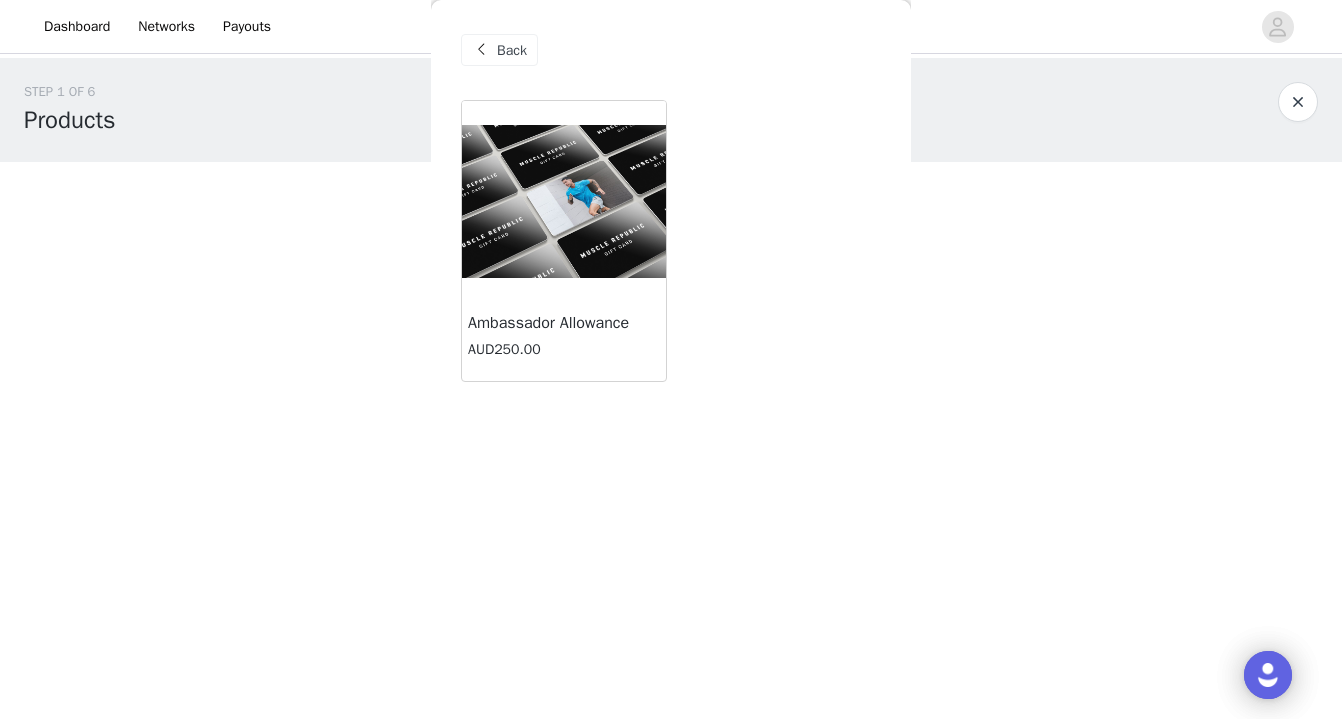 click on "AUD250.00" at bounding box center [564, 349] 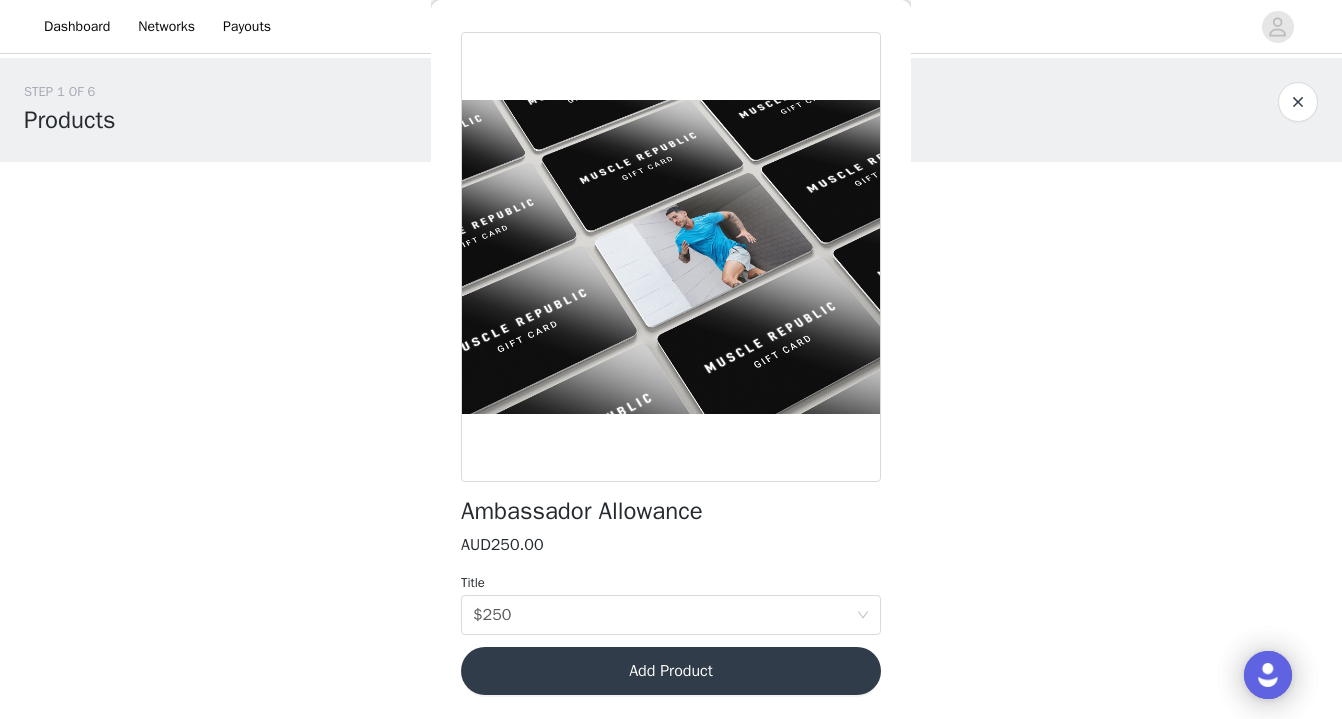 scroll, scrollTop: 67, scrollLeft: 0, axis: vertical 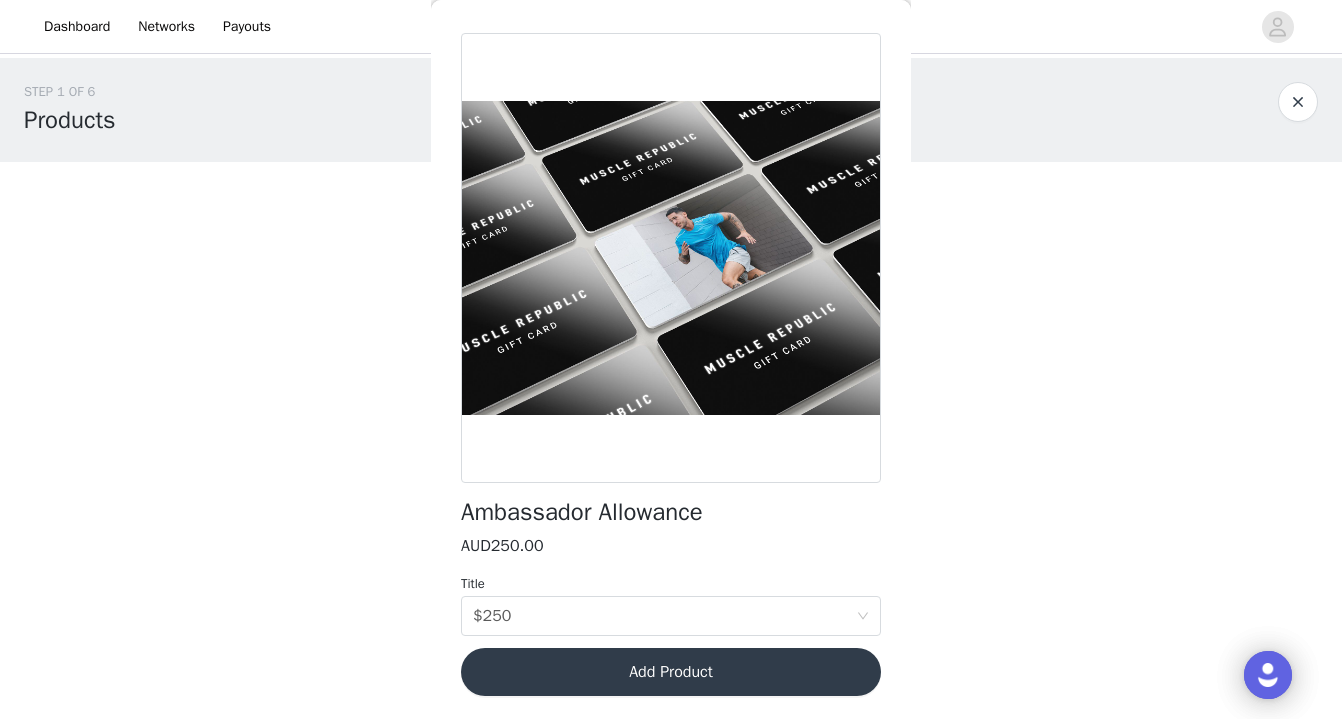 click on "Add Product" at bounding box center (671, 672) 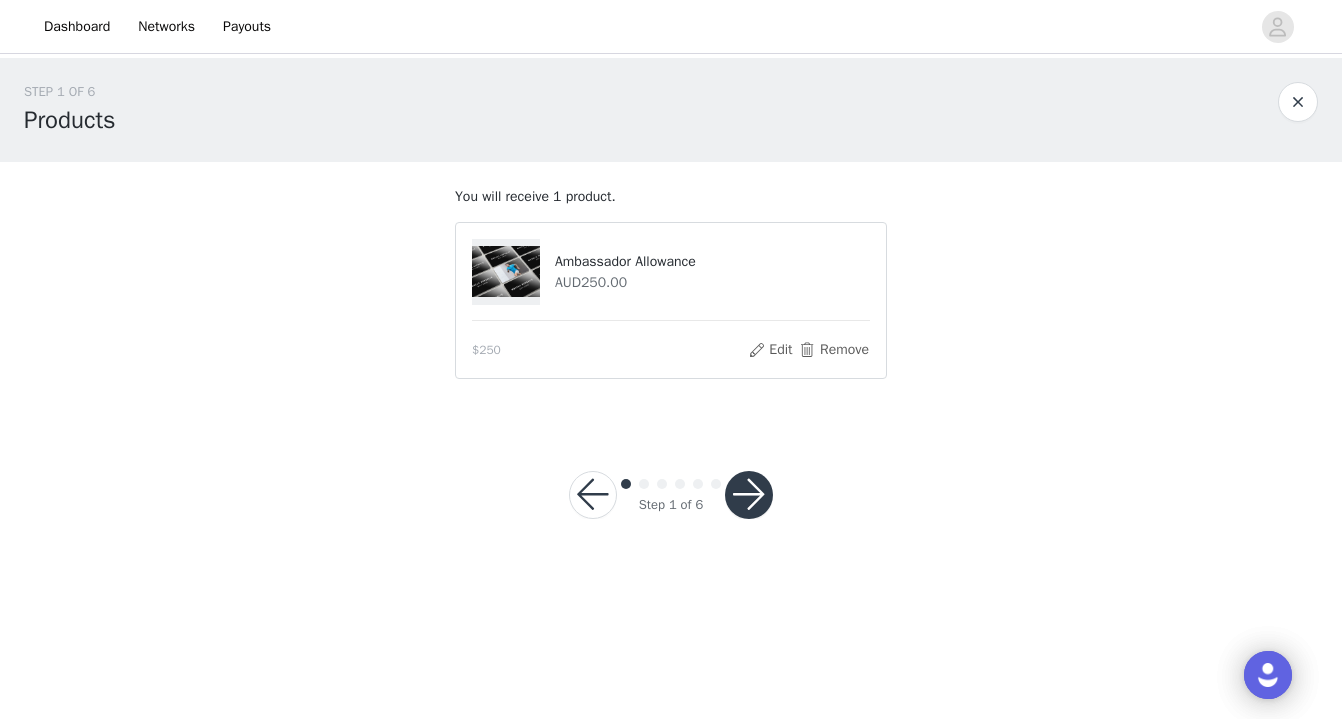 click at bounding box center (749, 495) 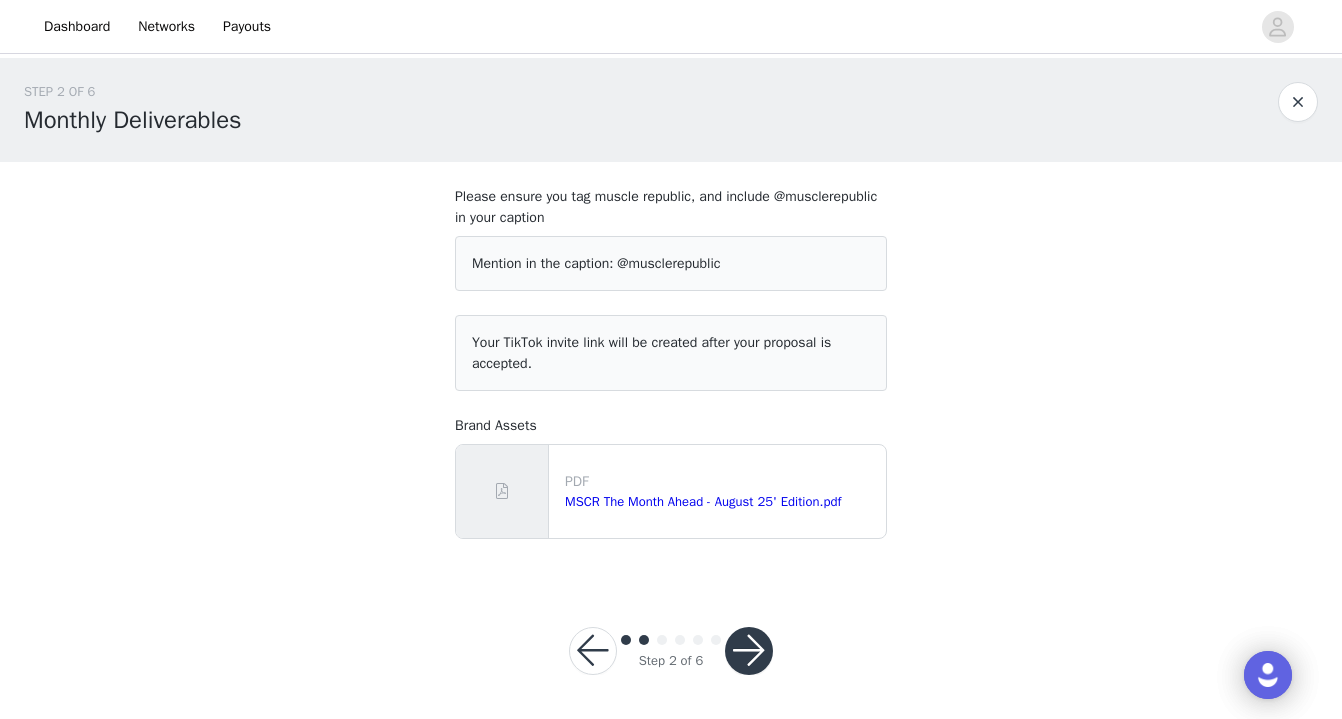 click at bounding box center (749, 651) 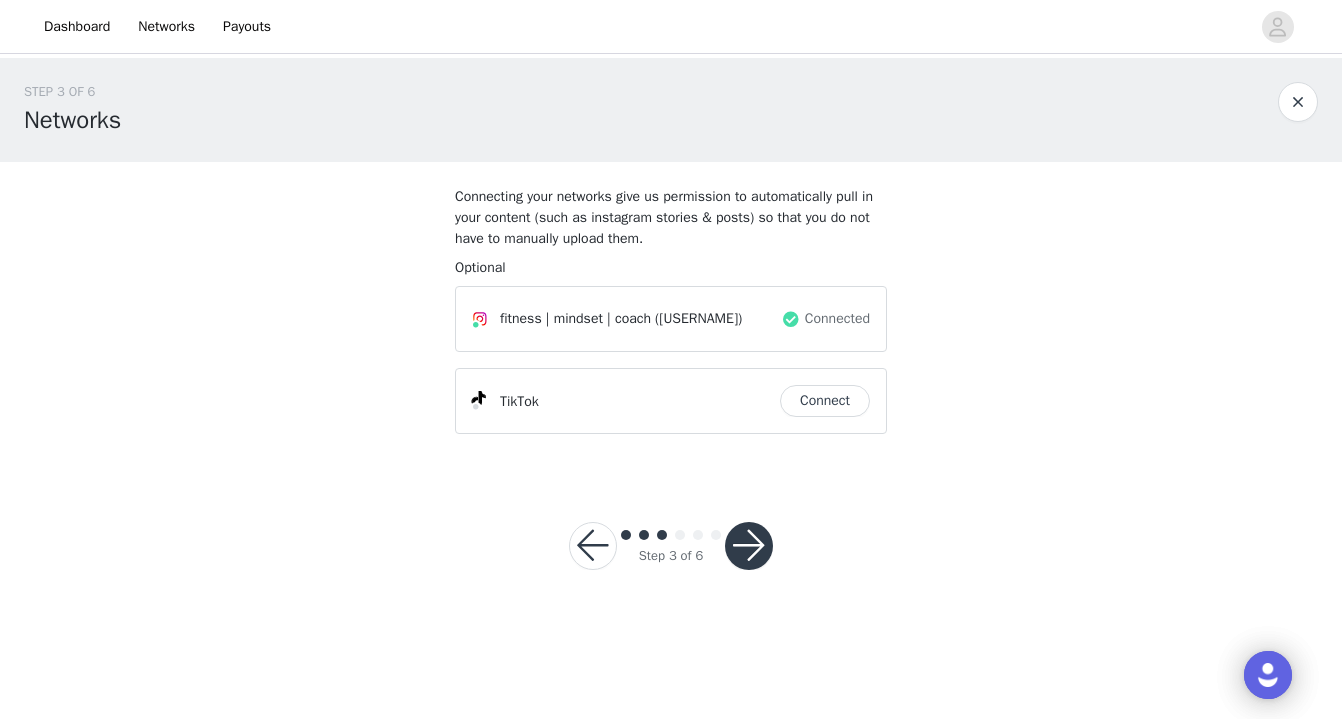 click at bounding box center [749, 546] 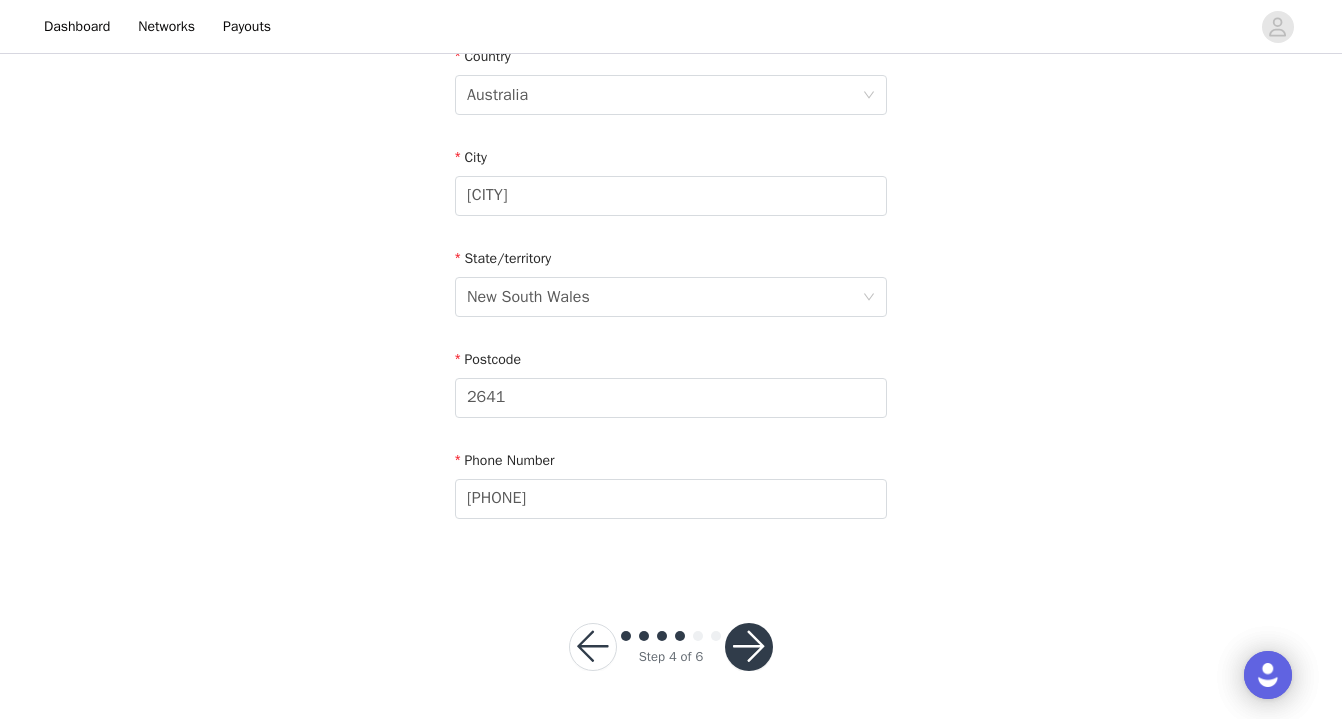 scroll, scrollTop: 644, scrollLeft: 0, axis: vertical 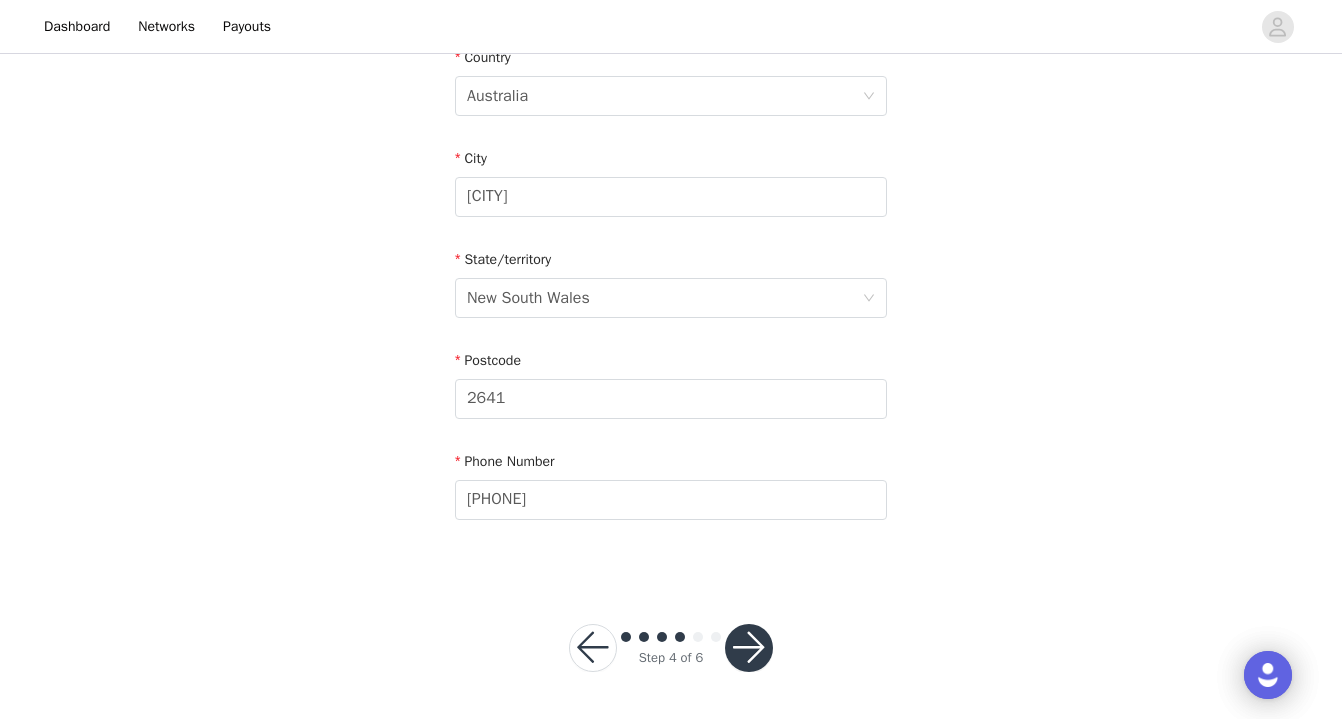 click at bounding box center [749, 648] 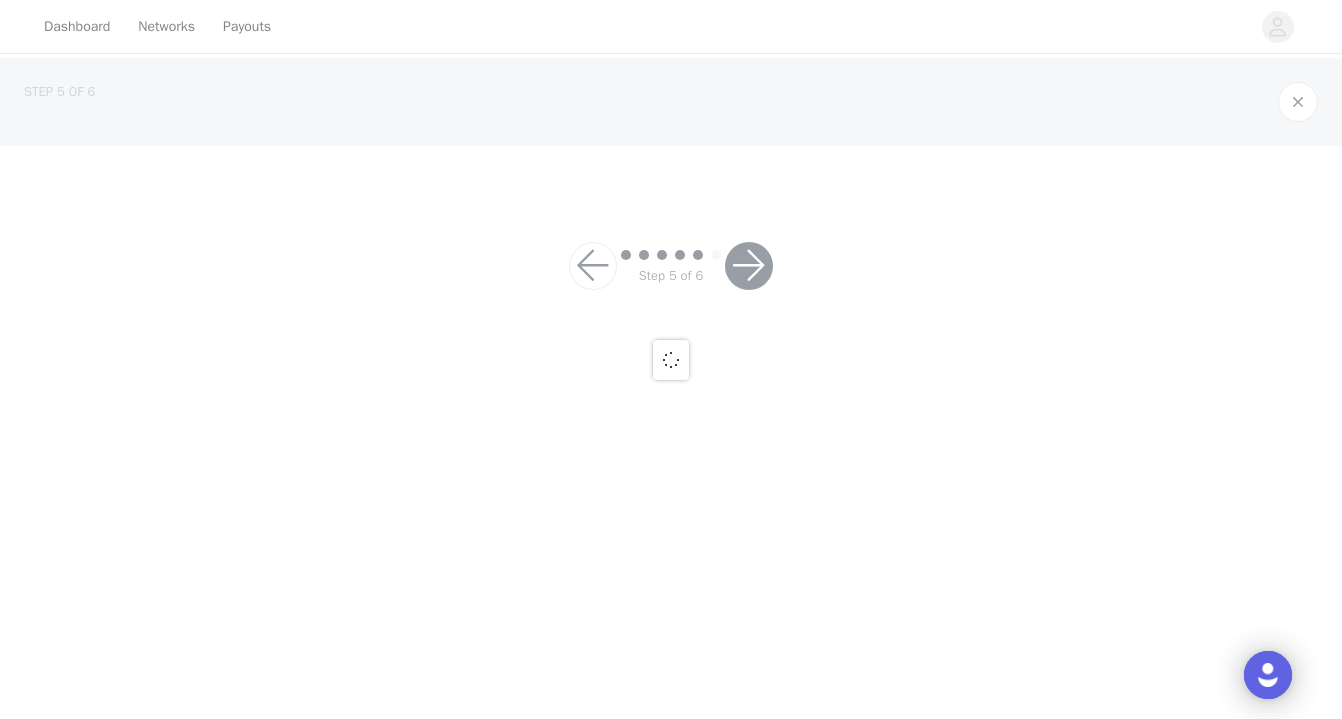 scroll, scrollTop: 0, scrollLeft: 0, axis: both 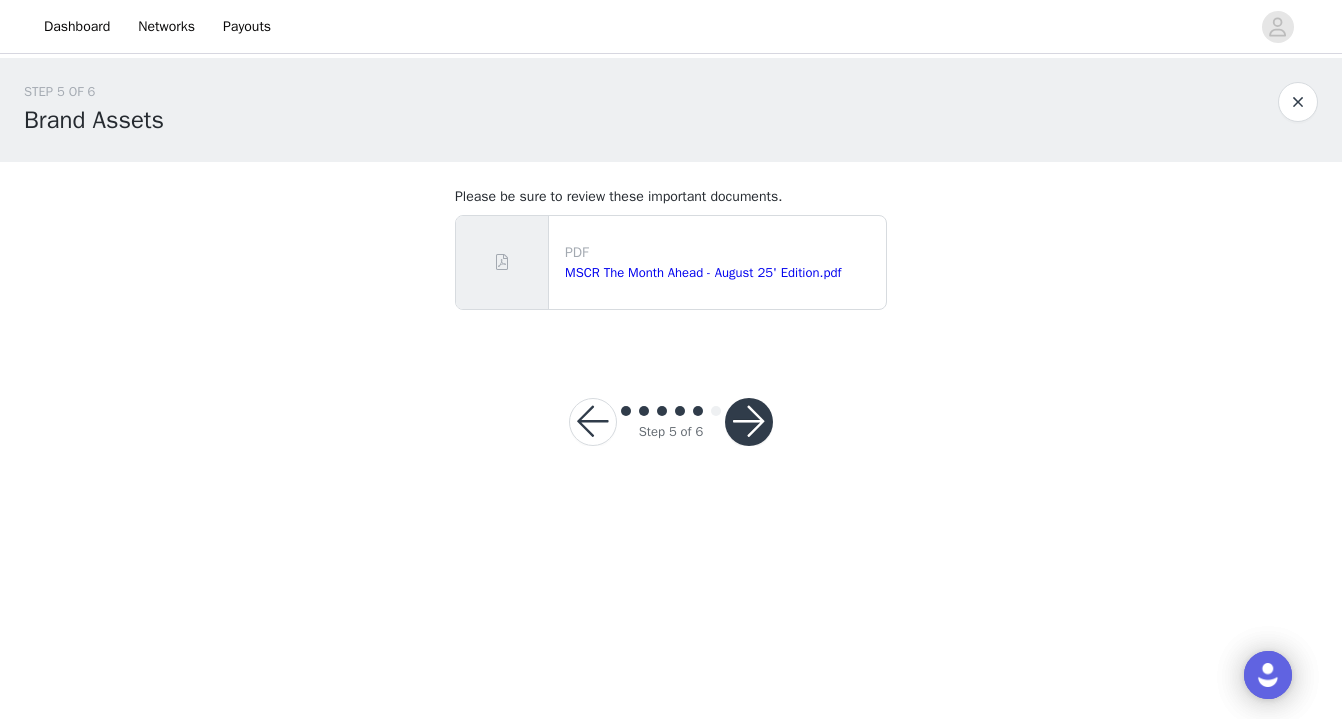 click at bounding box center (749, 422) 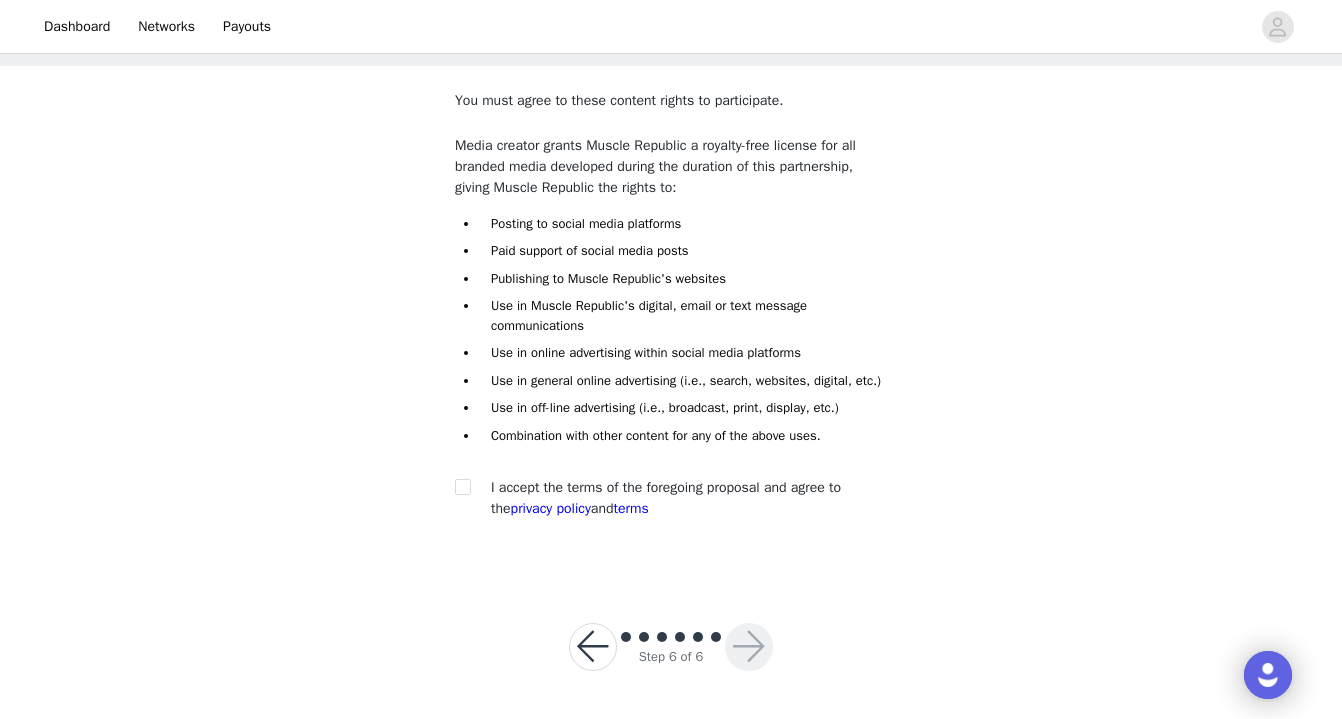 scroll, scrollTop: 110, scrollLeft: 0, axis: vertical 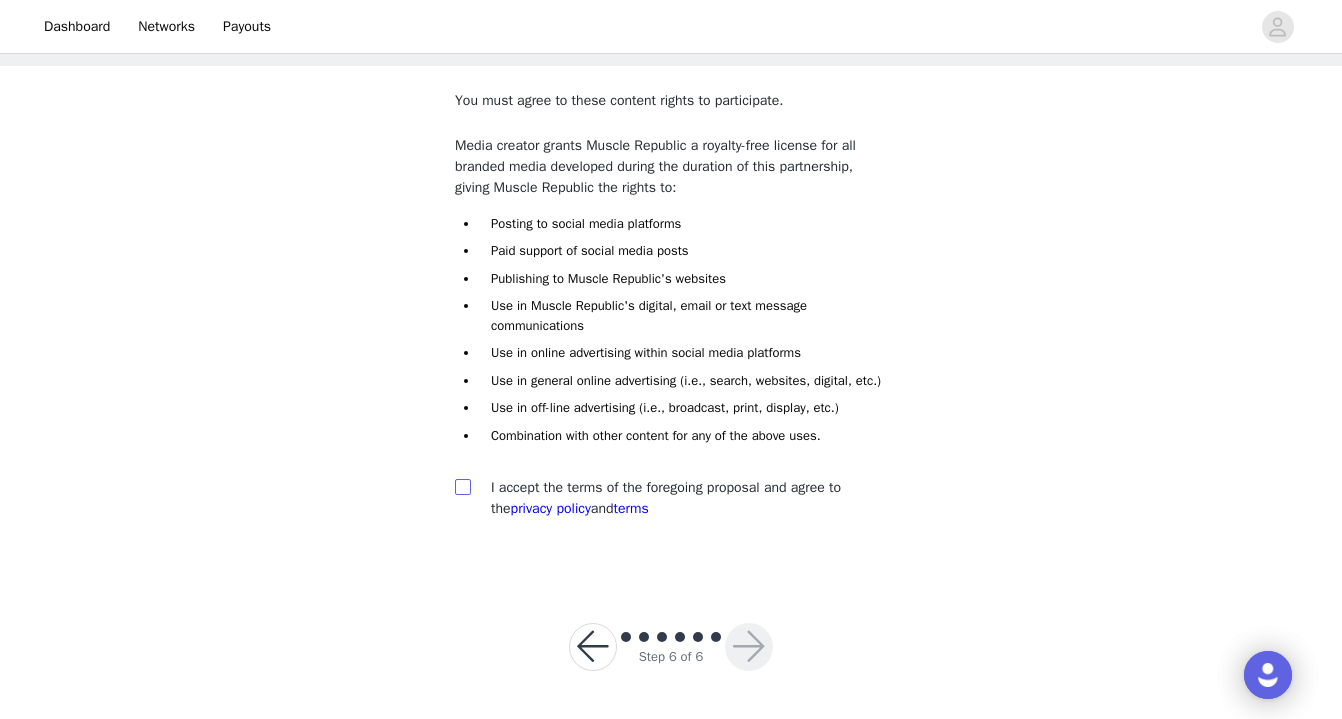 click at bounding box center (462, 486) 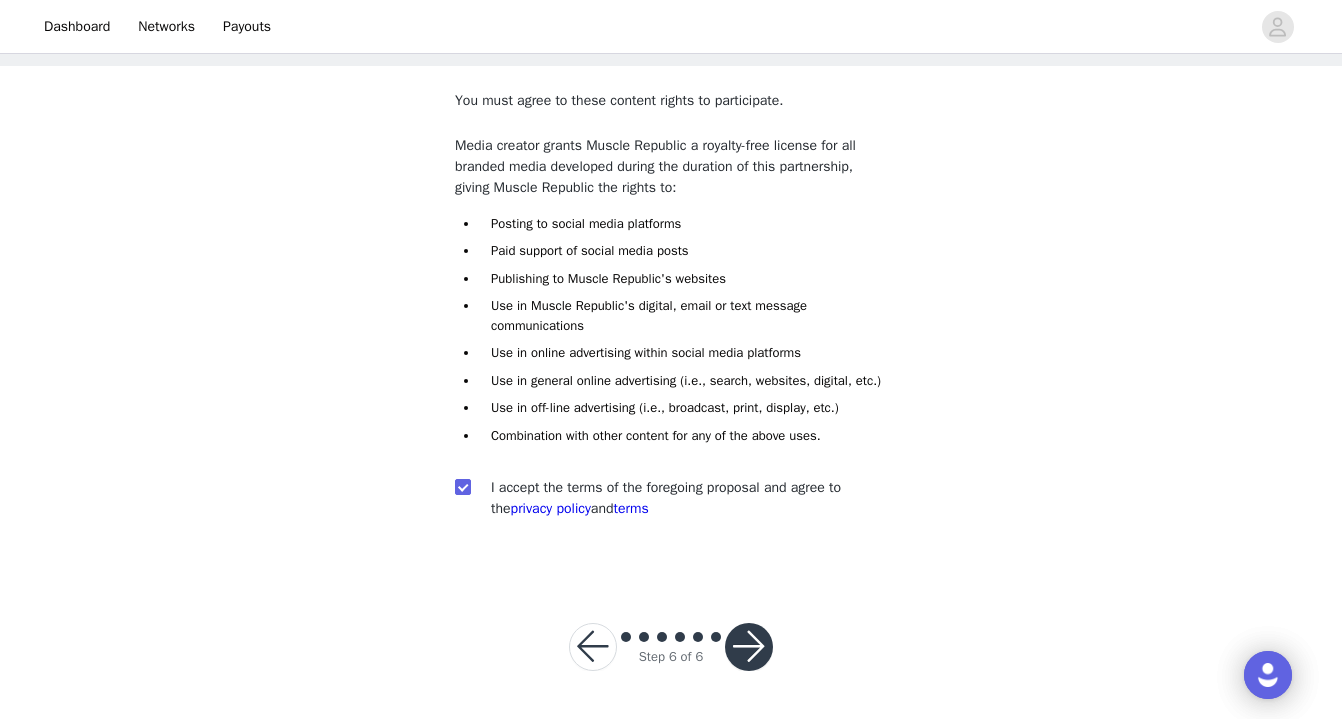 click at bounding box center (749, 647) 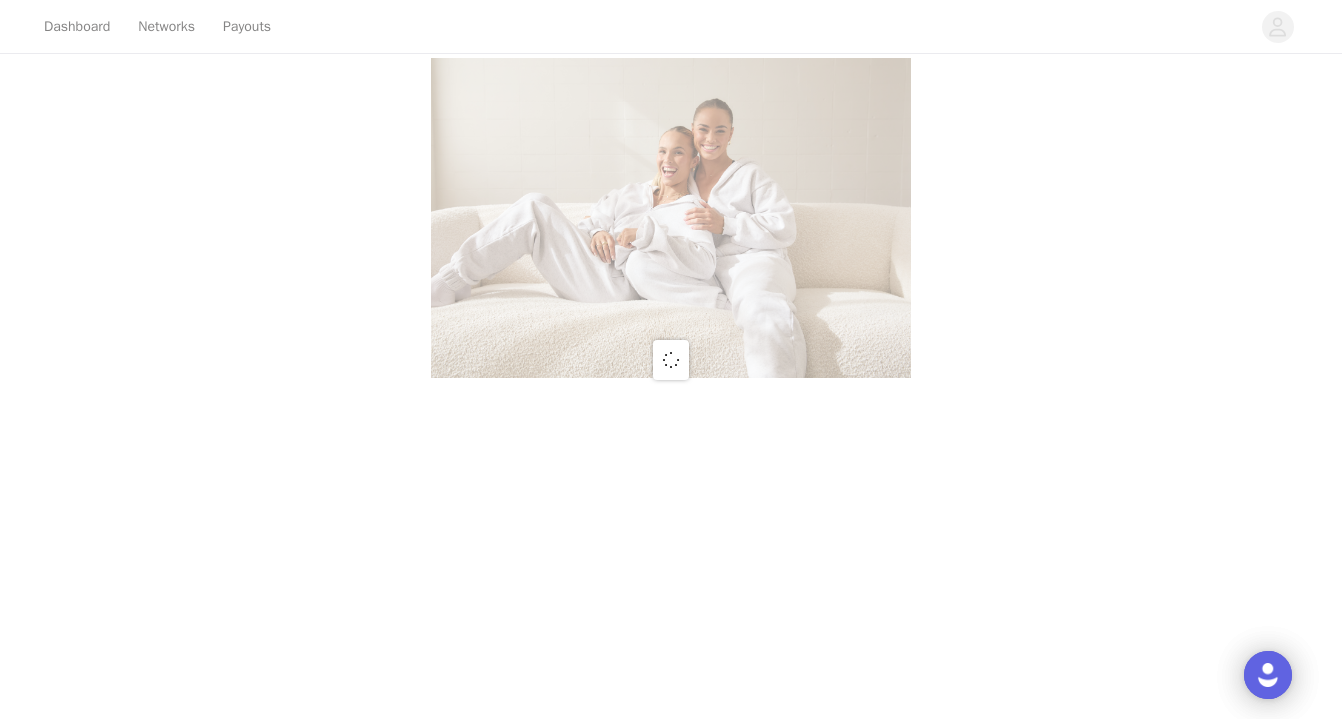 scroll, scrollTop: 0, scrollLeft: 0, axis: both 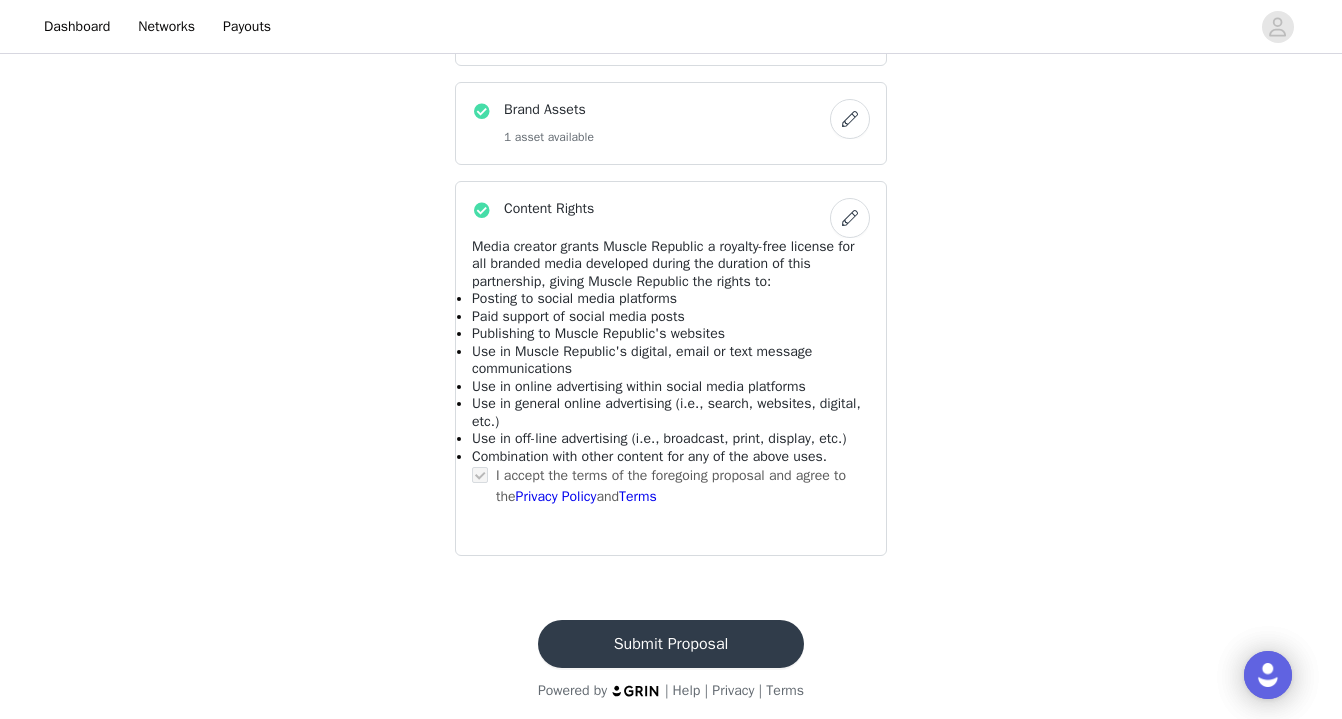 click on "Submit Proposal" at bounding box center [671, 644] 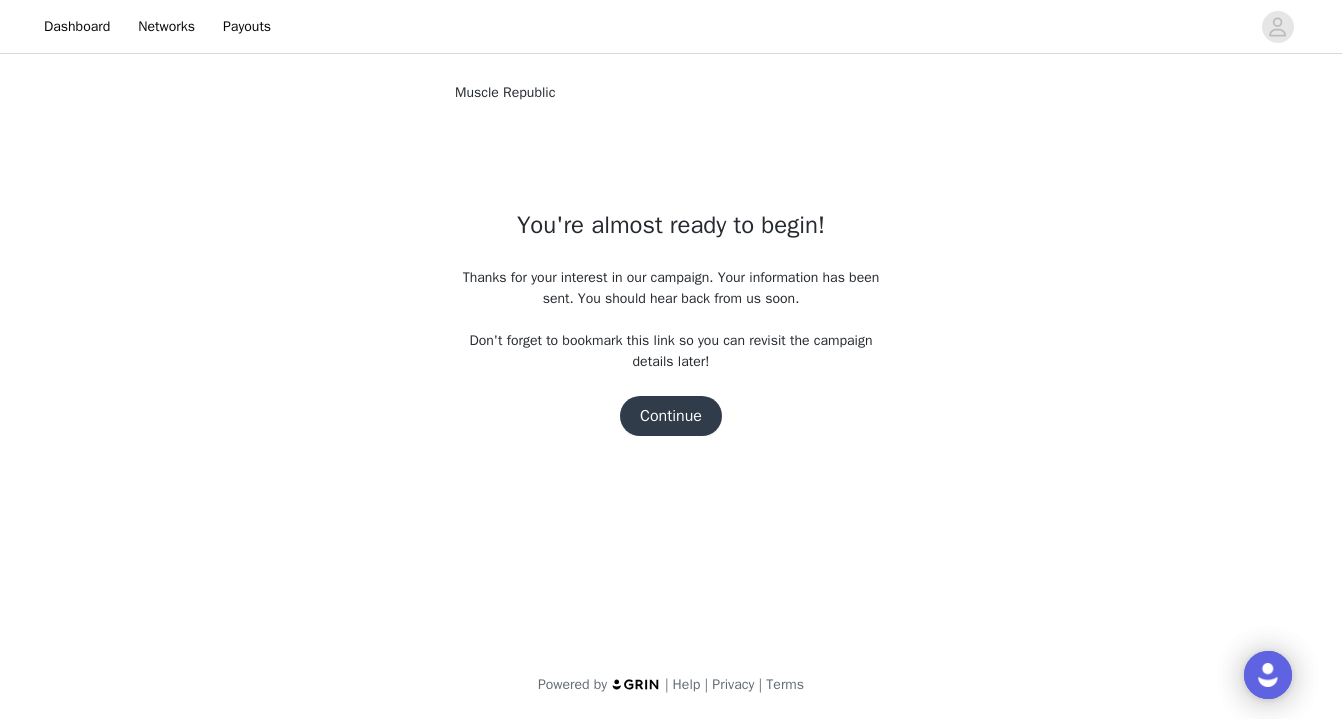 scroll, scrollTop: 0, scrollLeft: 0, axis: both 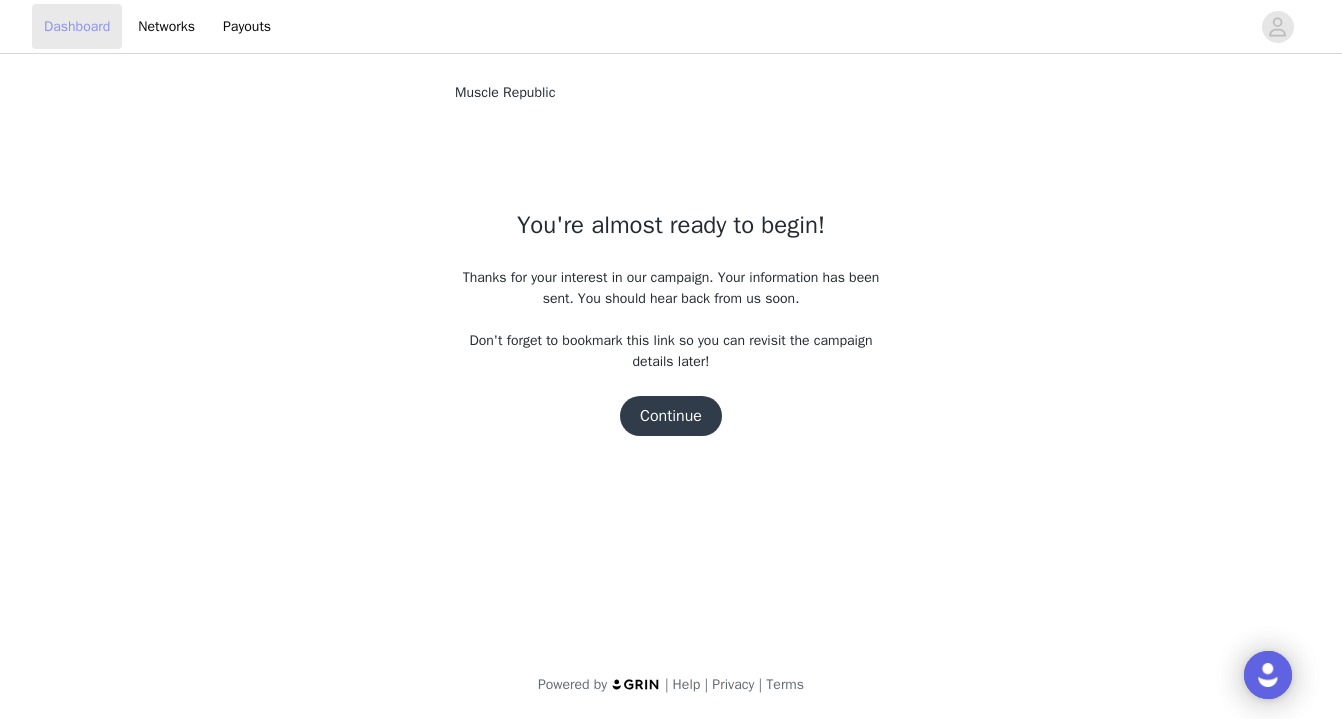 click on "Dashboard" at bounding box center (77, 26) 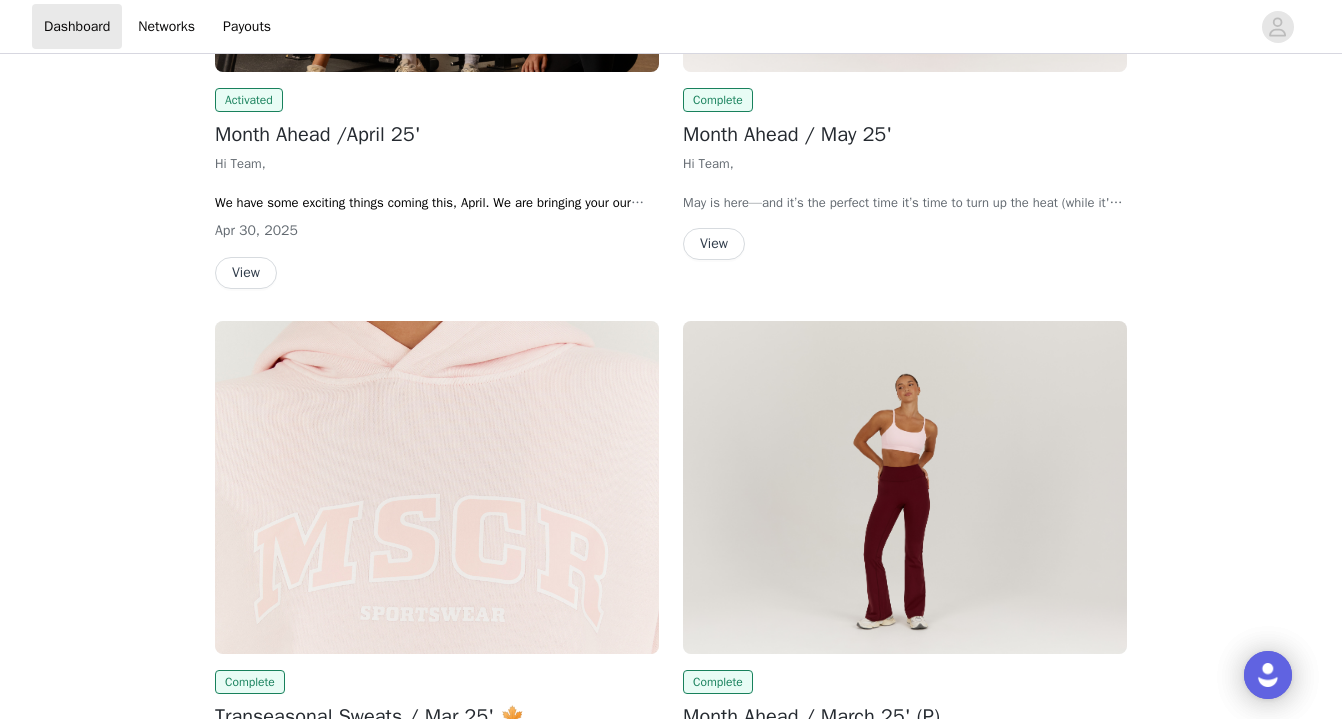 scroll, scrollTop: 2332, scrollLeft: 0, axis: vertical 